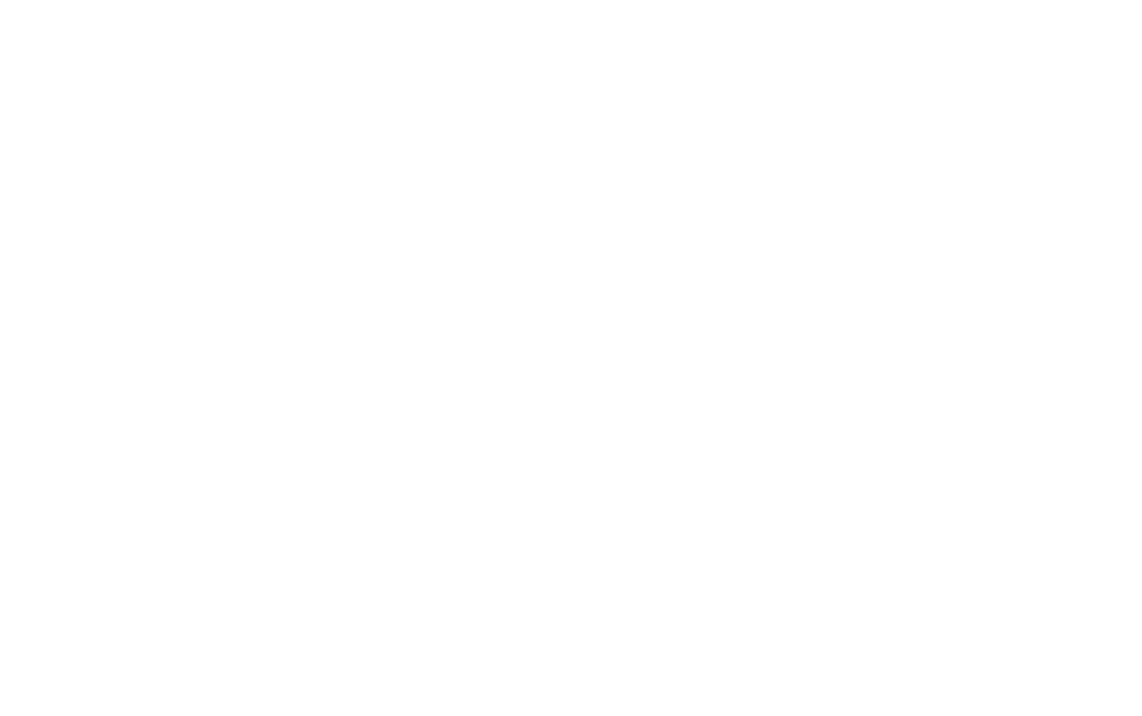 scroll, scrollTop: 0, scrollLeft: 0, axis: both 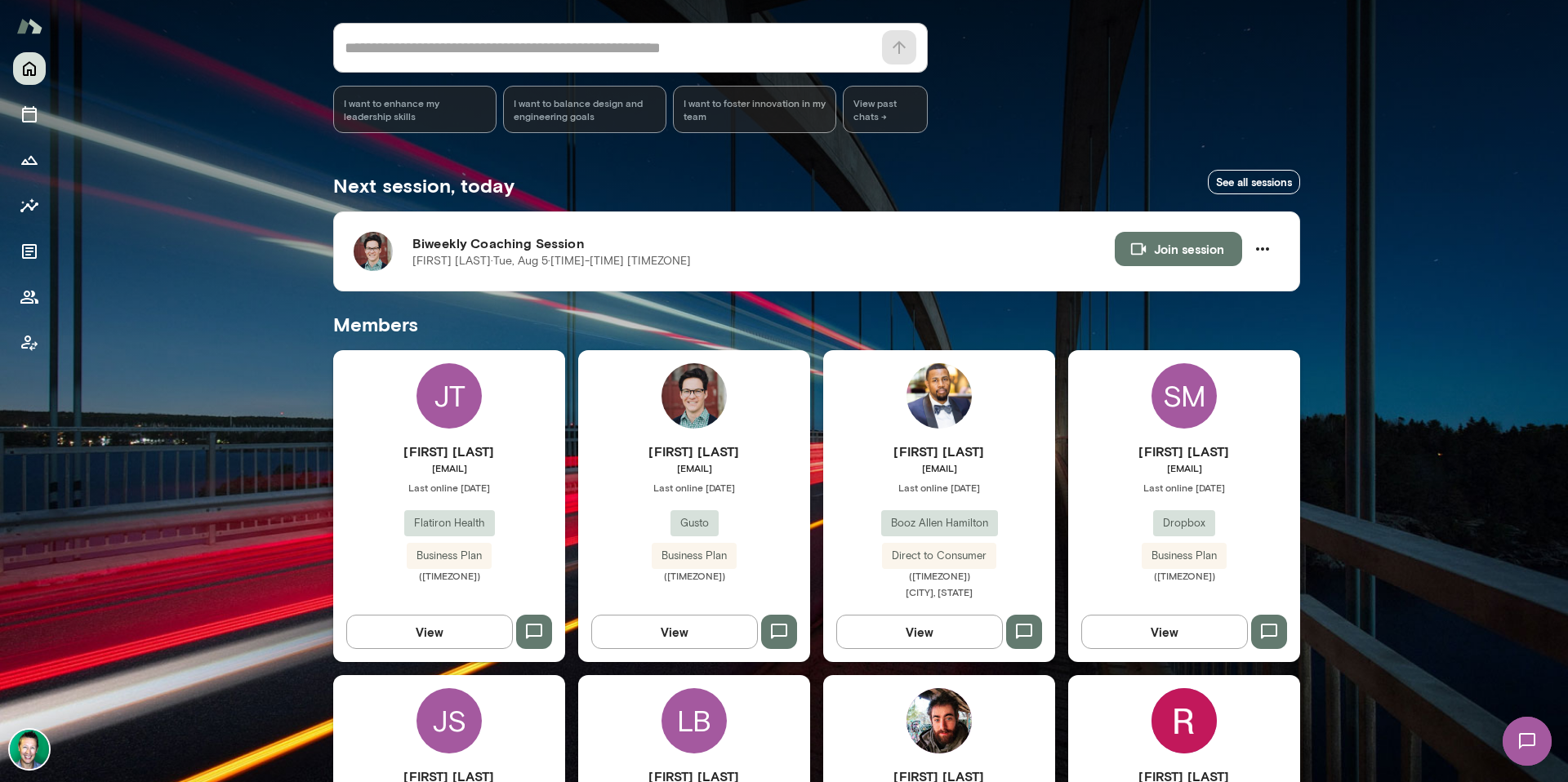 click on "View" at bounding box center (675, 632) 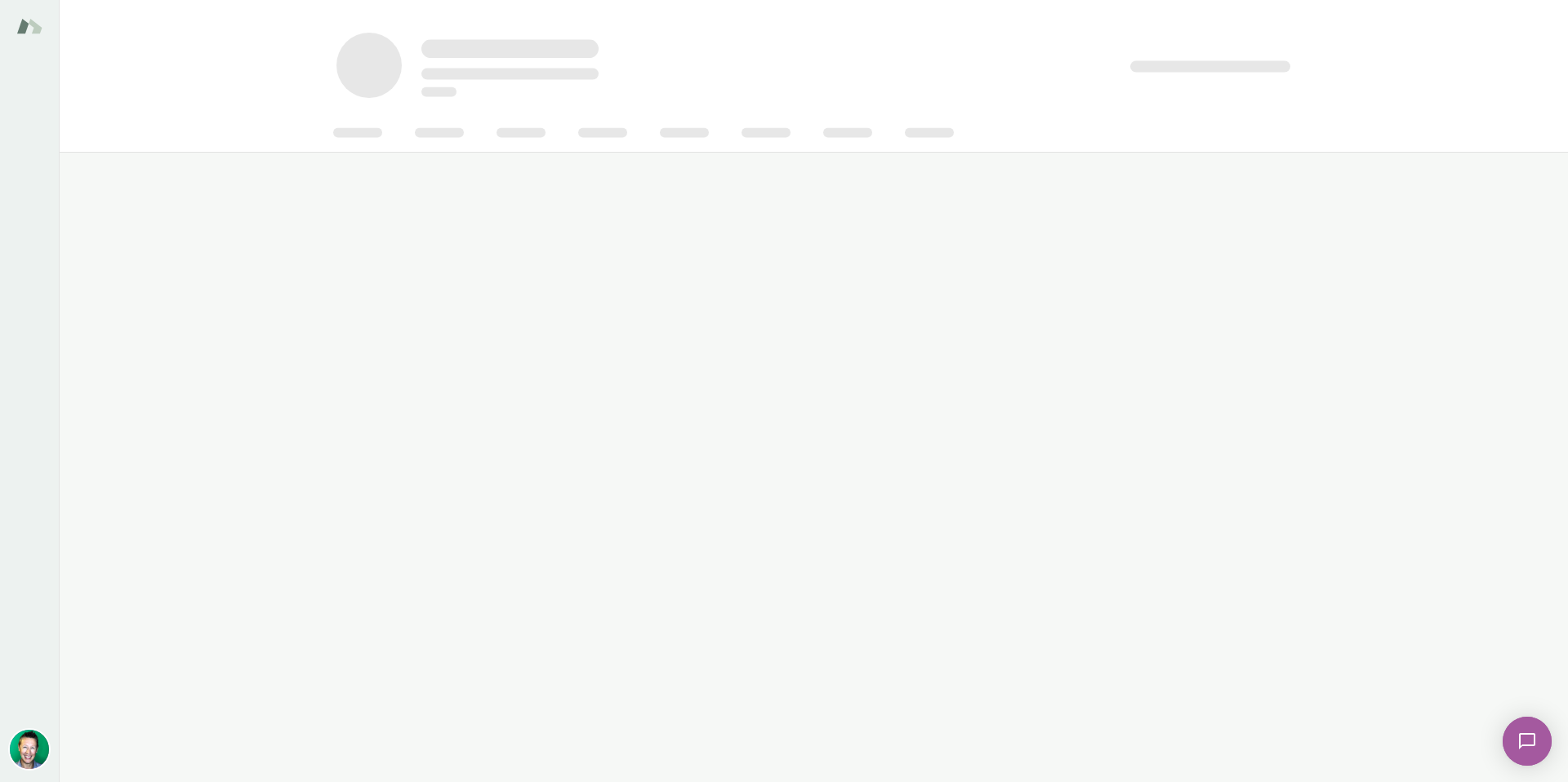 scroll, scrollTop: 0, scrollLeft: 0, axis: both 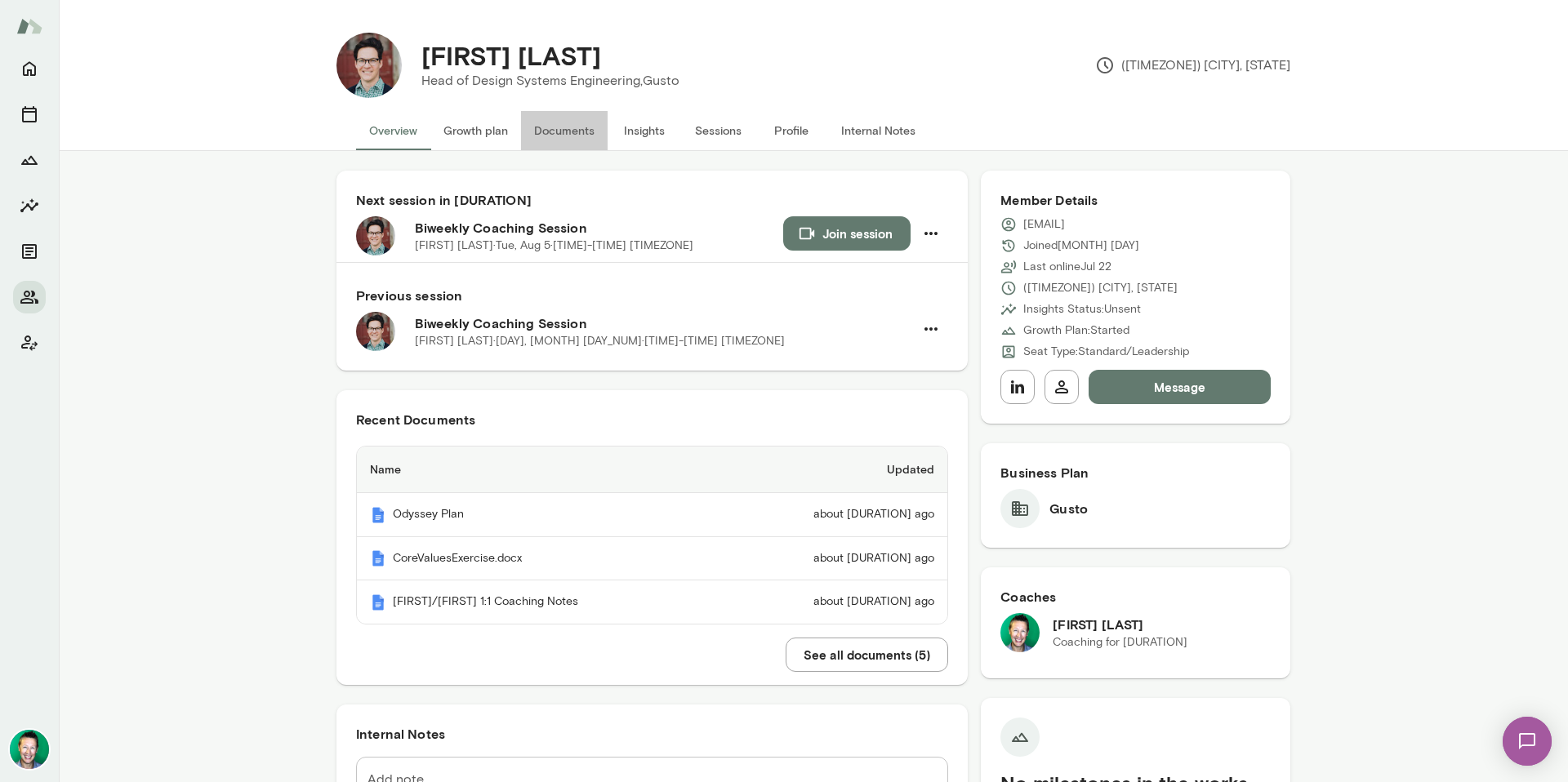 click on "Documents" at bounding box center (564, 131) 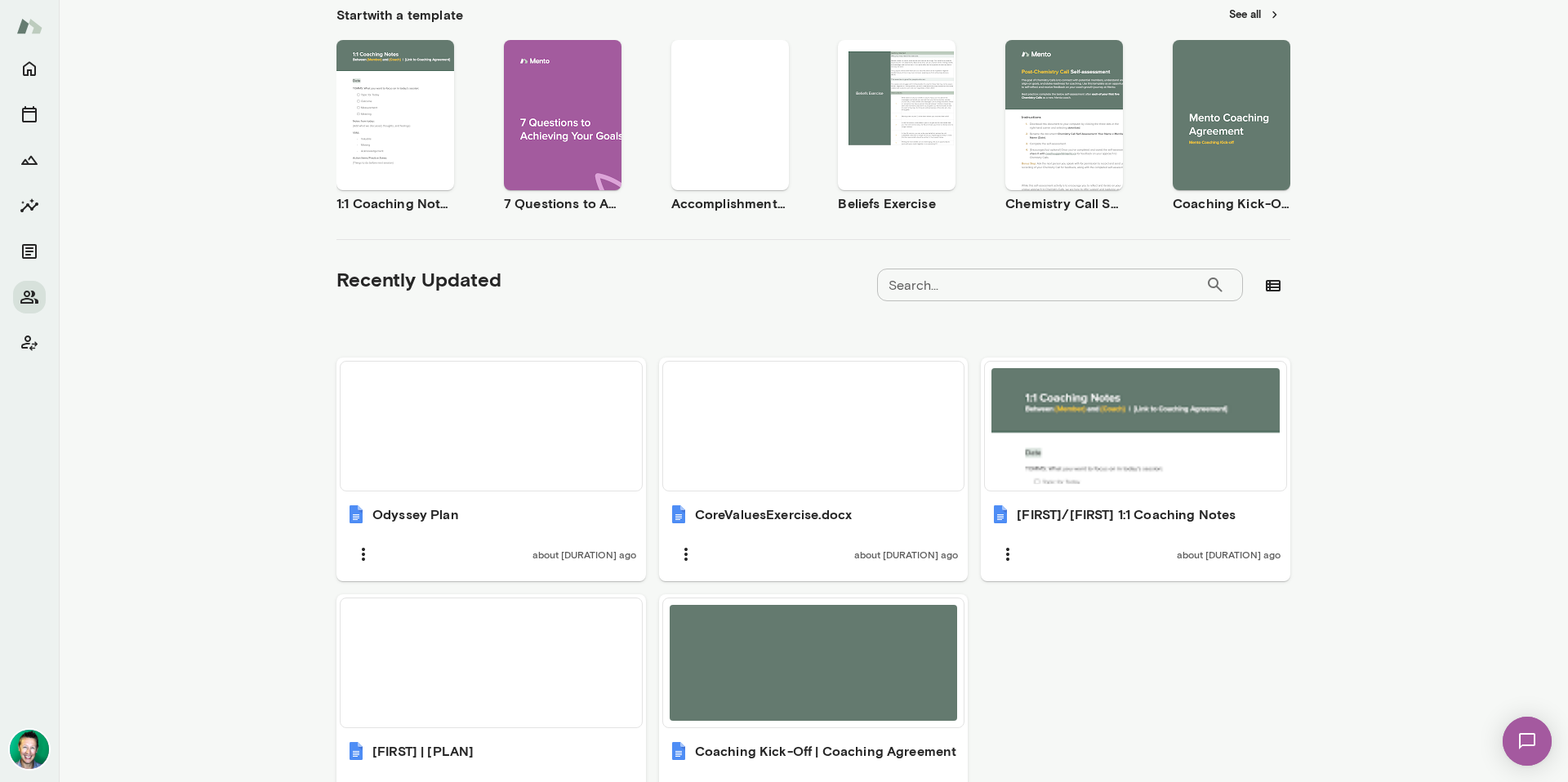 scroll, scrollTop: 387, scrollLeft: 0, axis: vertical 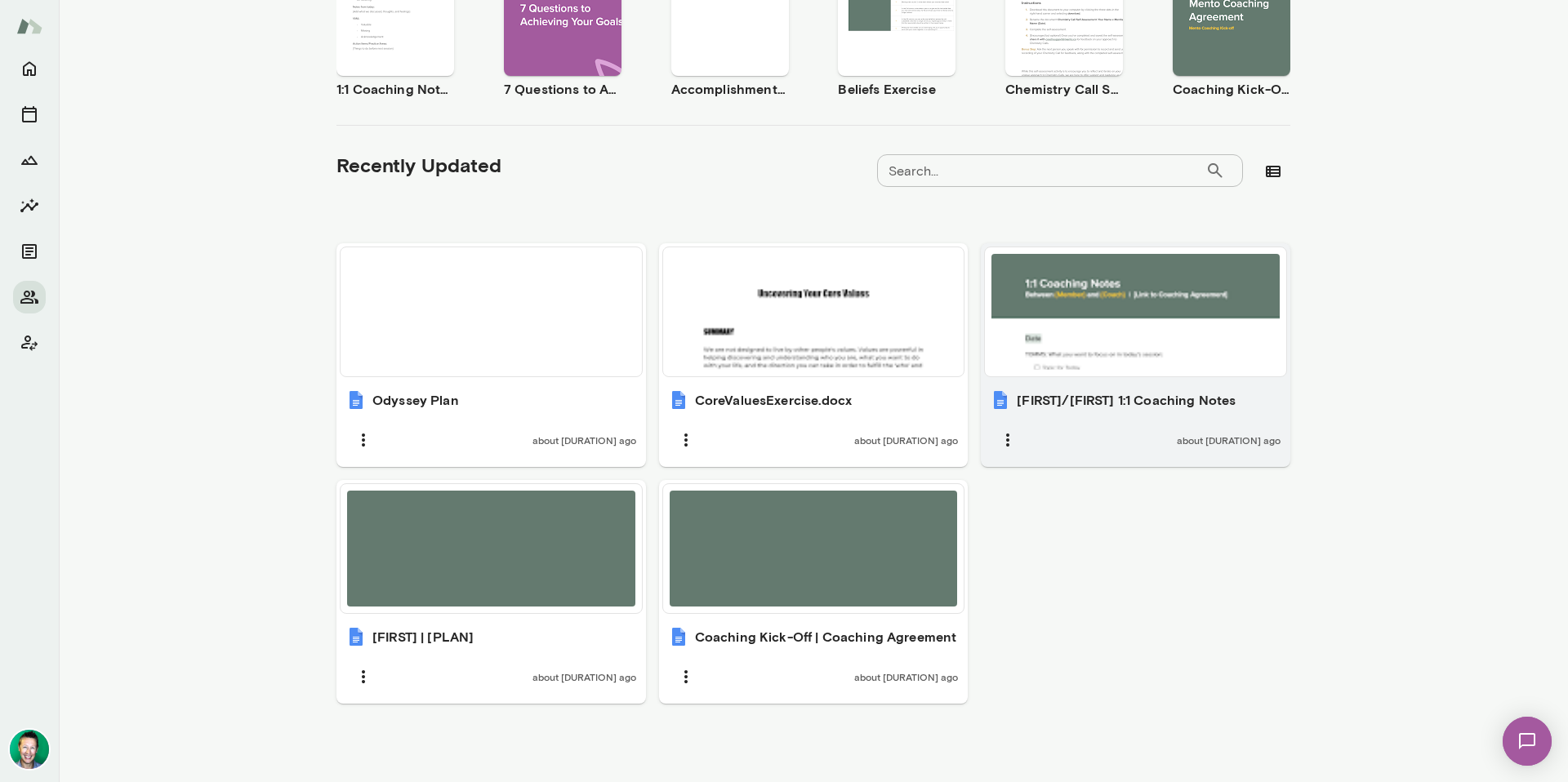 click at bounding box center [1135, 312] 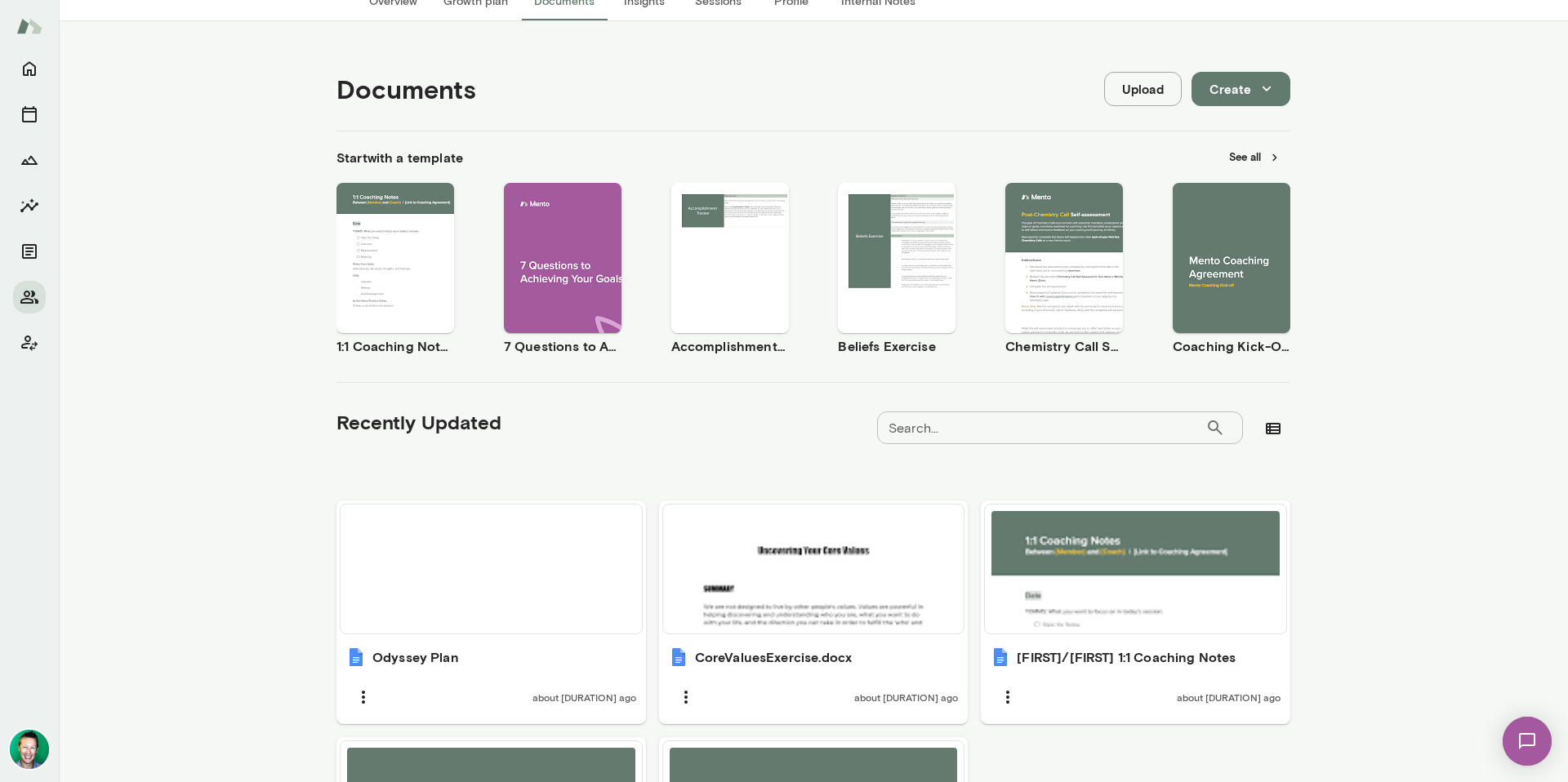 scroll, scrollTop: 0, scrollLeft: 0, axis: both 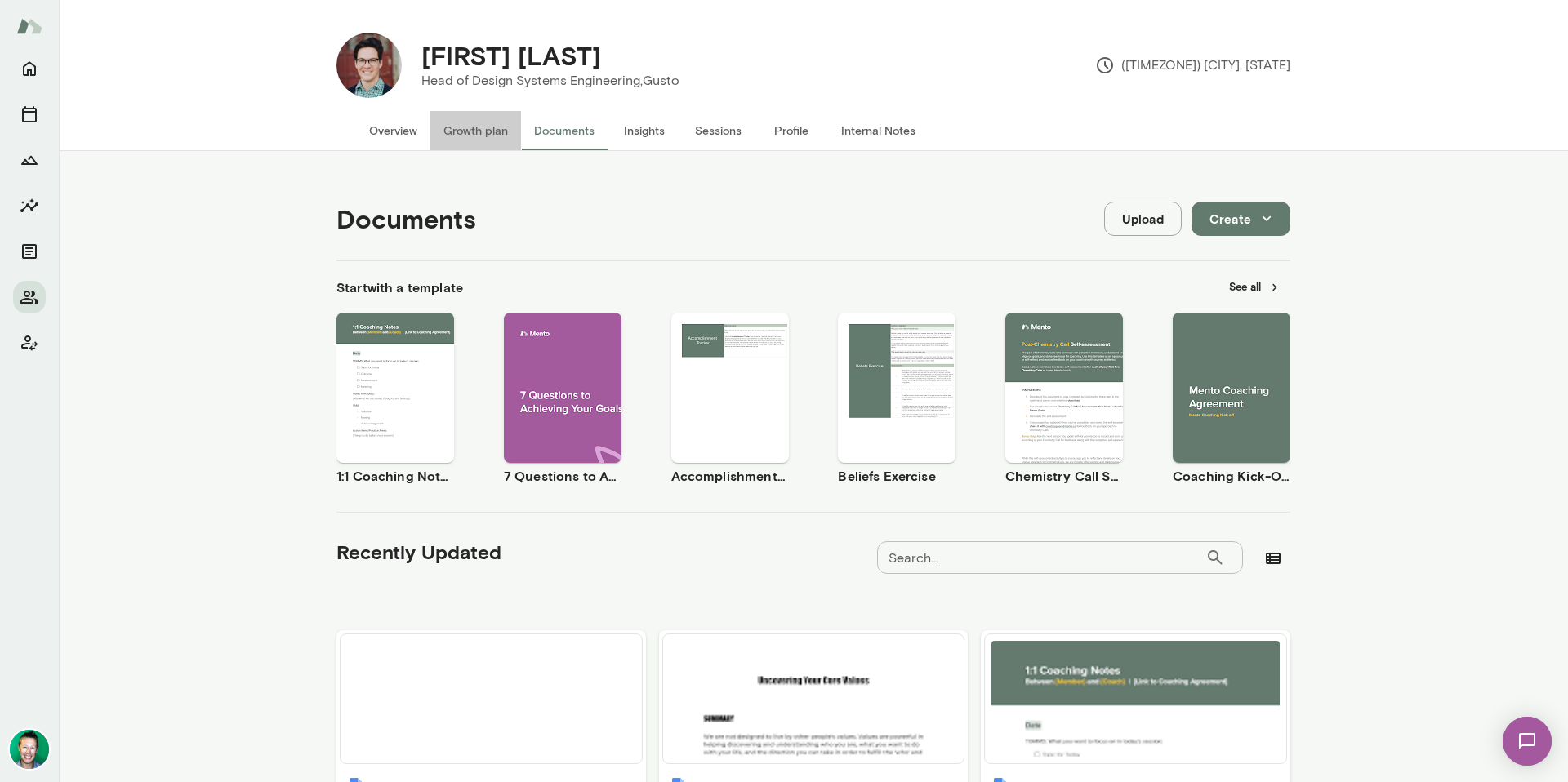 click on "Growth plan" at bounding box center [475, 131] 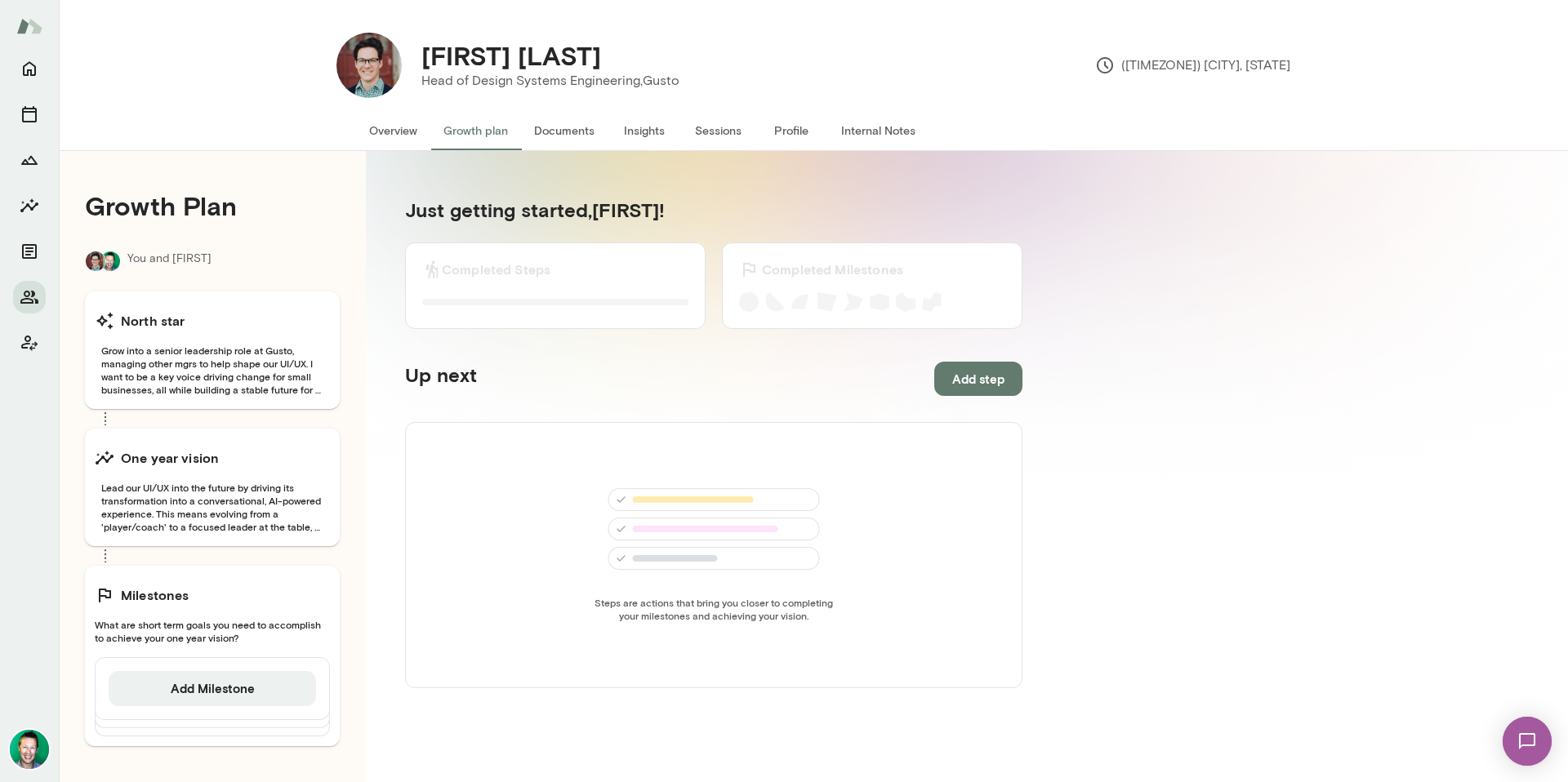 click on "Documents" at bounding box center (564, 131) 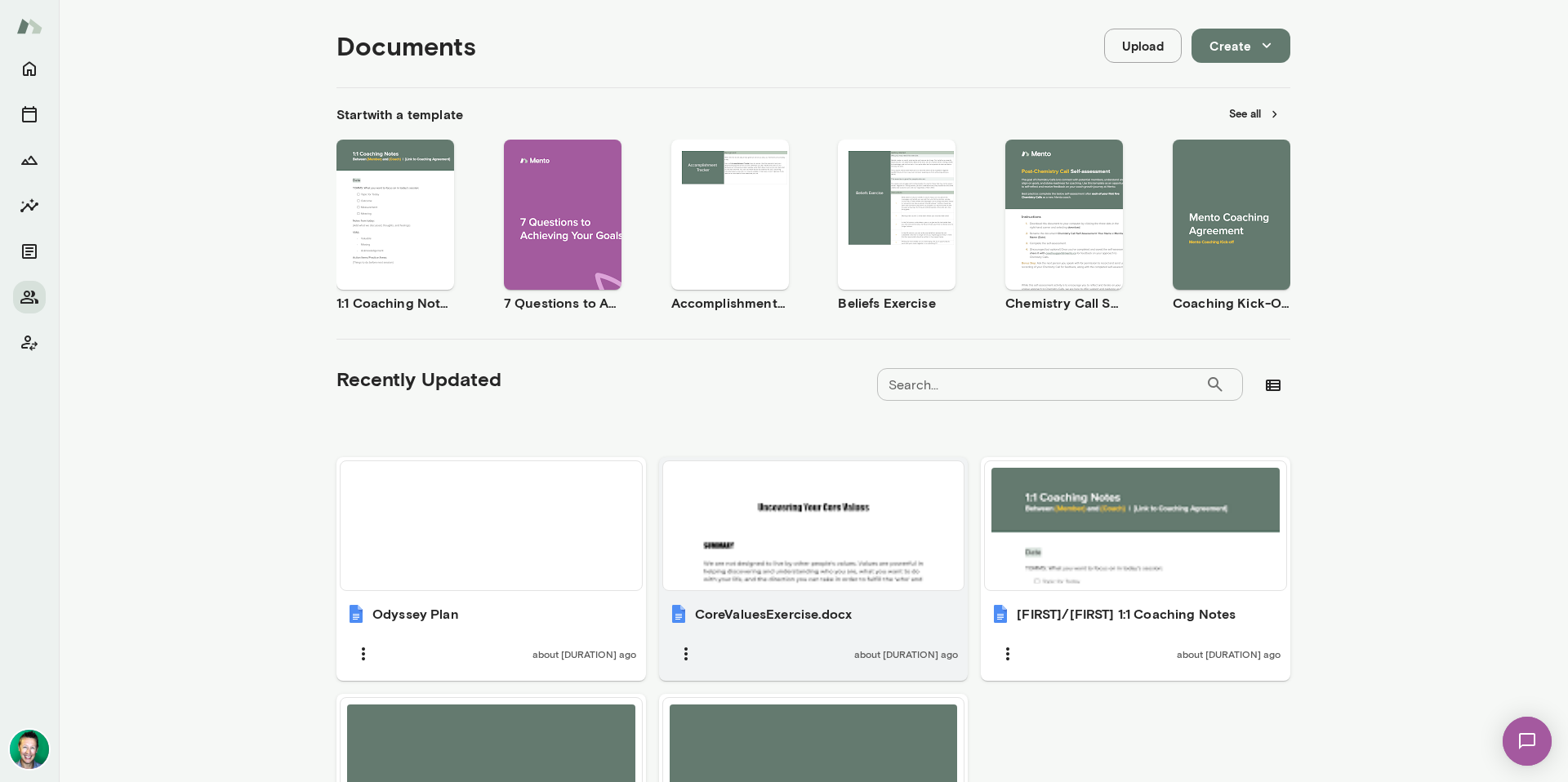 scroll, scrollTop: 387, scrollLeft: 0, axis: vertical 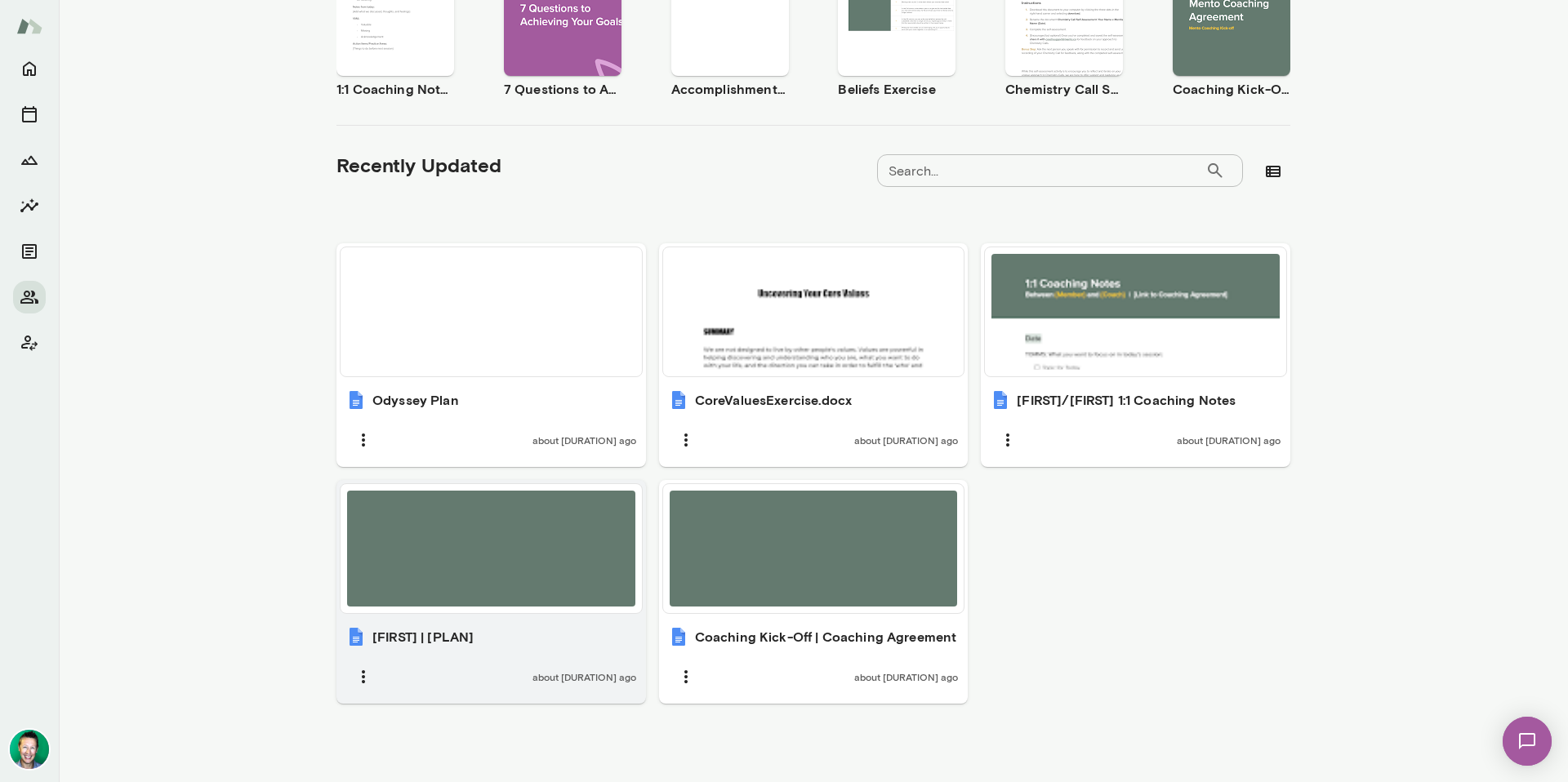 click at bounding box center [491, 549] 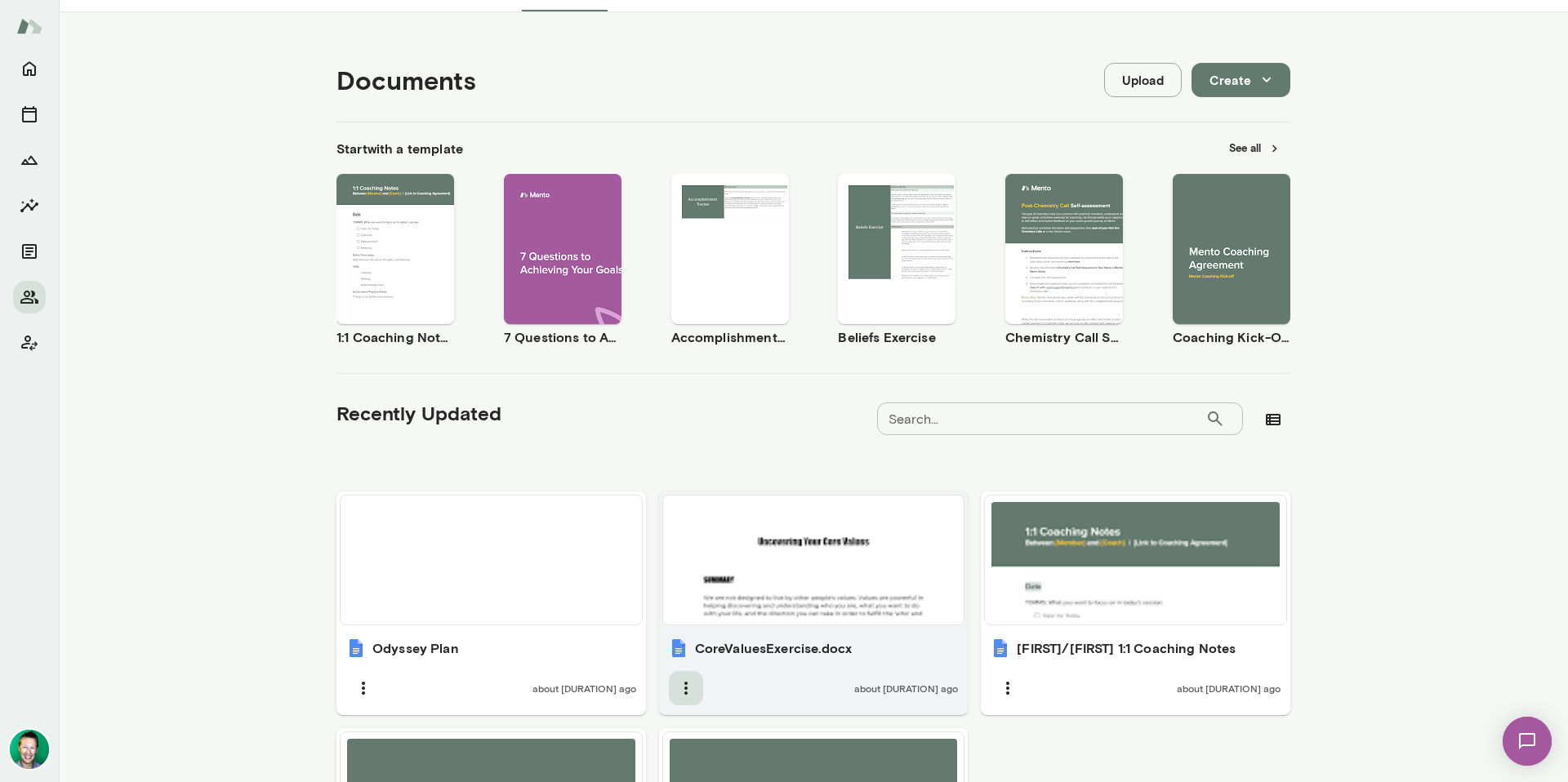 scroll, scrollTop: 0, scrollLeft: 0, axis: both 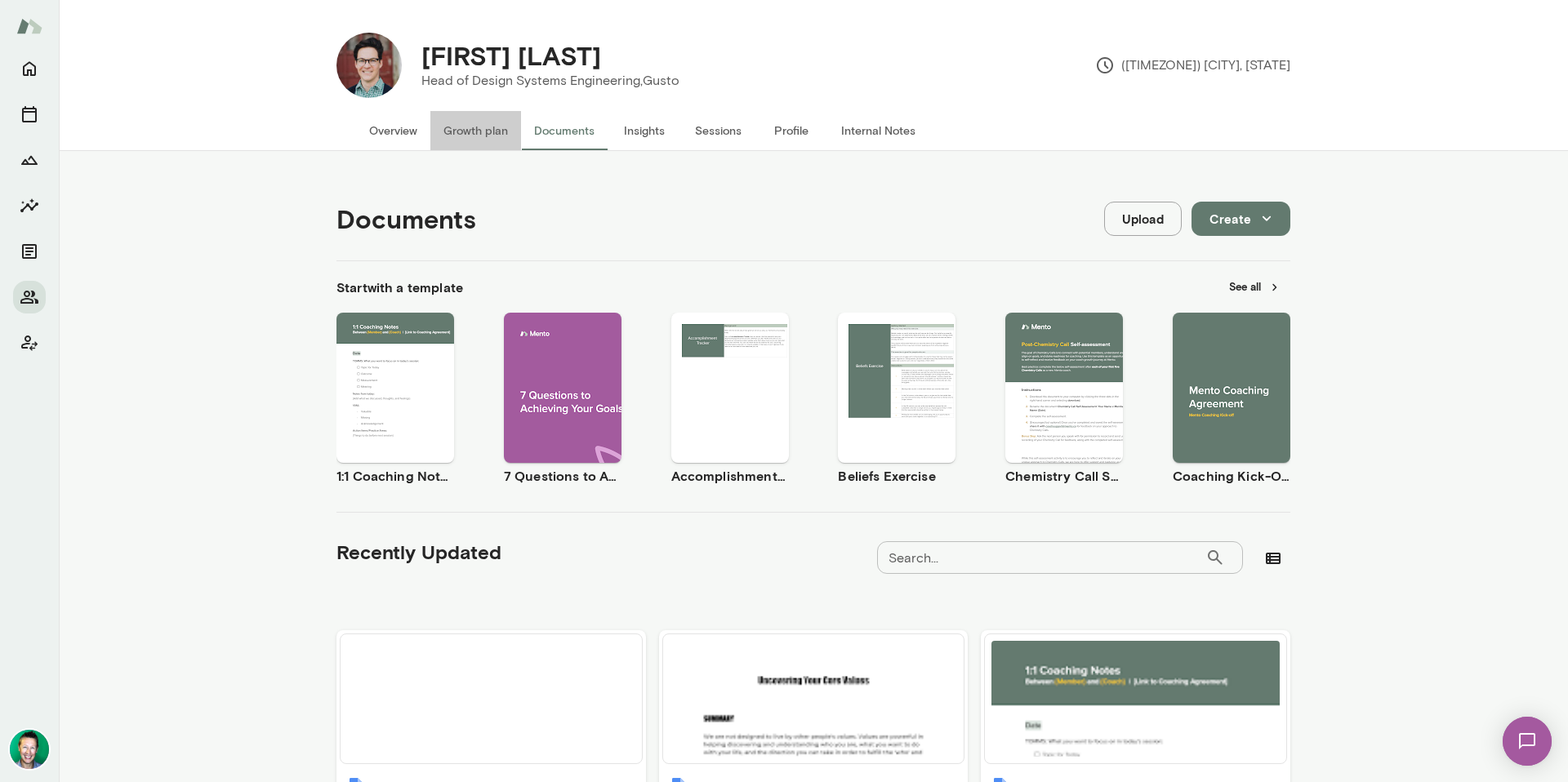 click on "Growth plan" at bounding box center (475, 131) 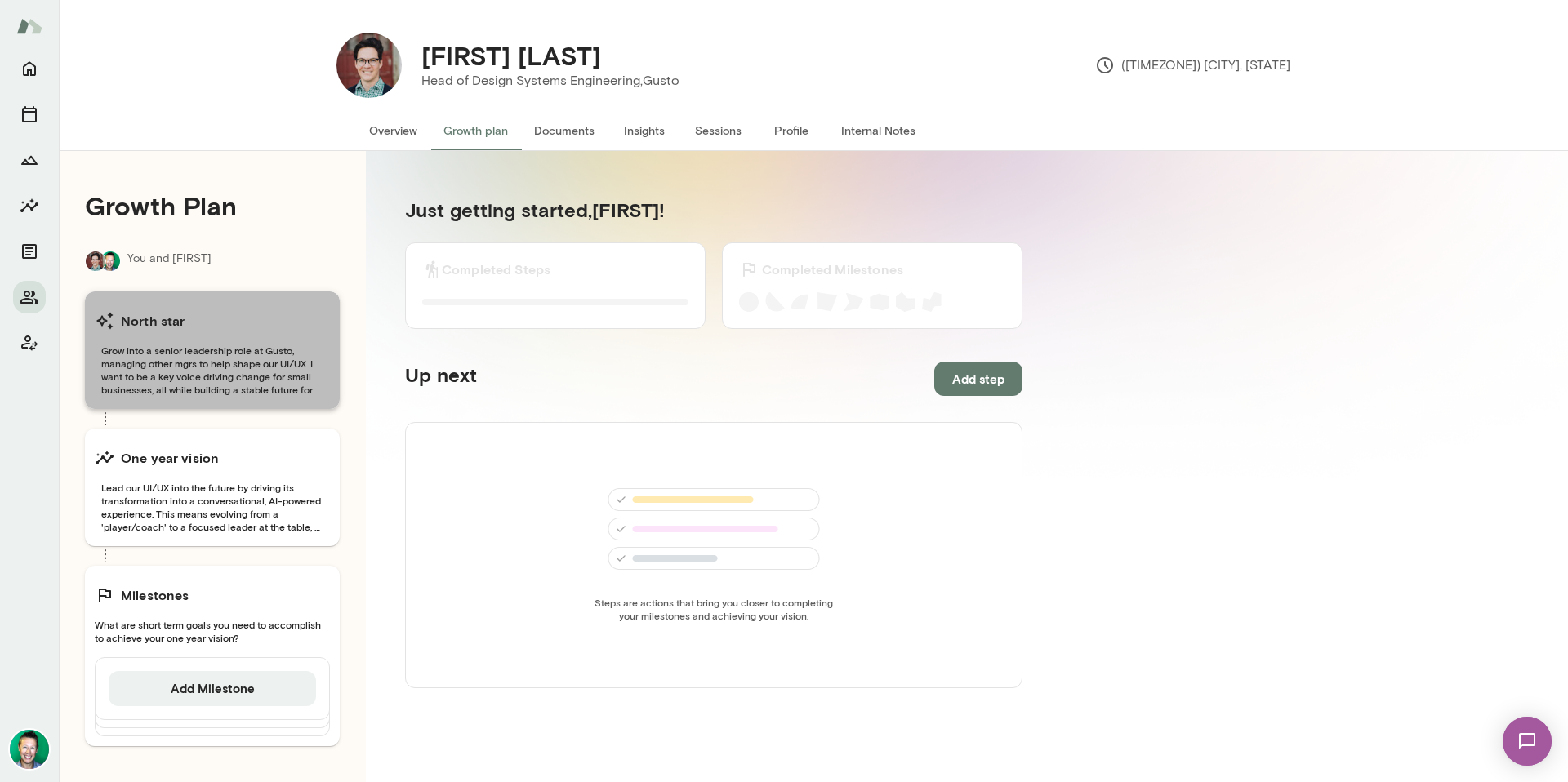click on "Grow into a senior leadership role at Gusto, managing other mgrs to help shape our UI/UX. I want to be a key voice driving change for small businesses, all while building a stable future for my family and being present for both big and small moments." at bounding box center (212, 370) 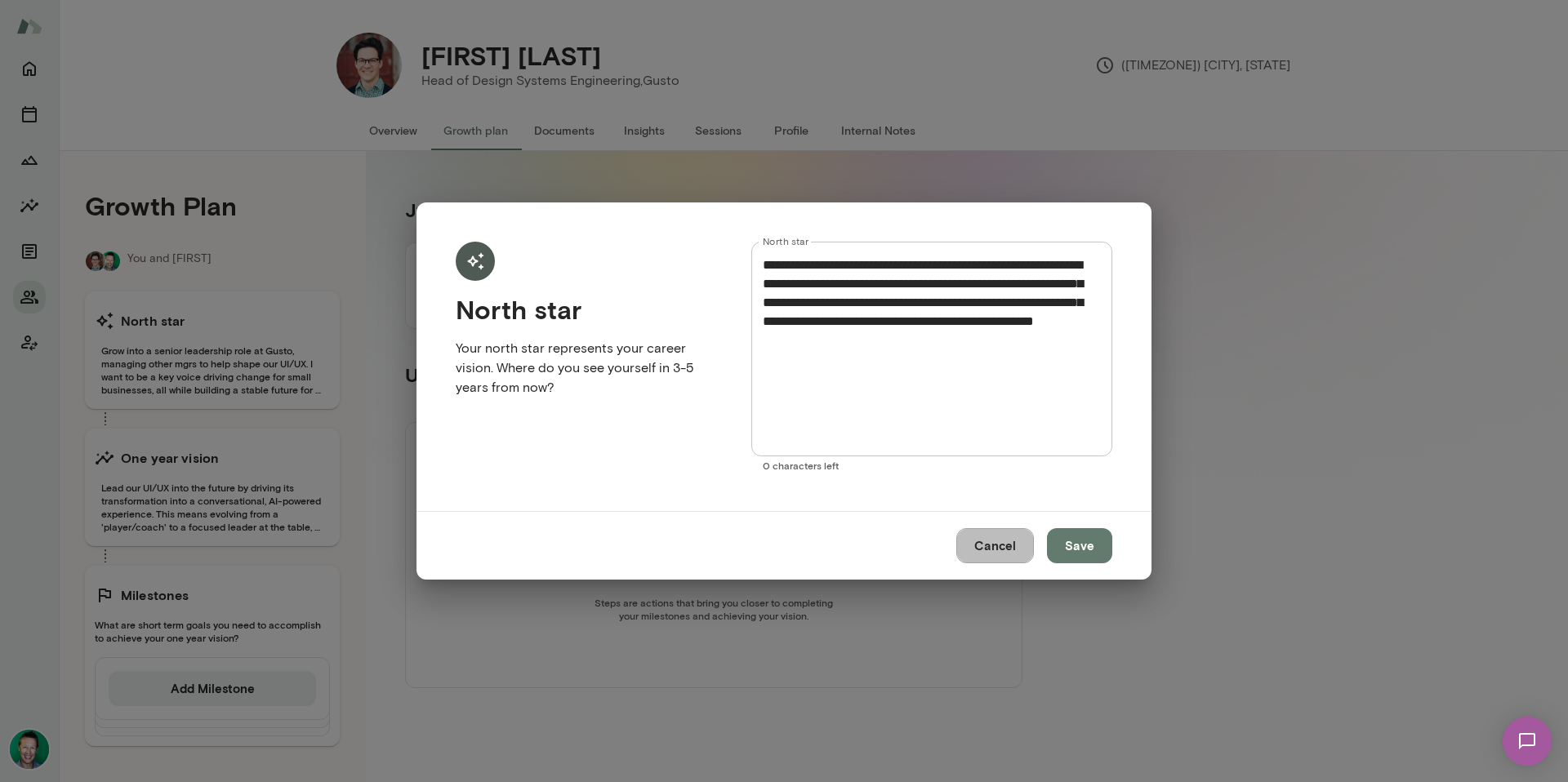 click on "Cancel" at bounding box center (995, 545) 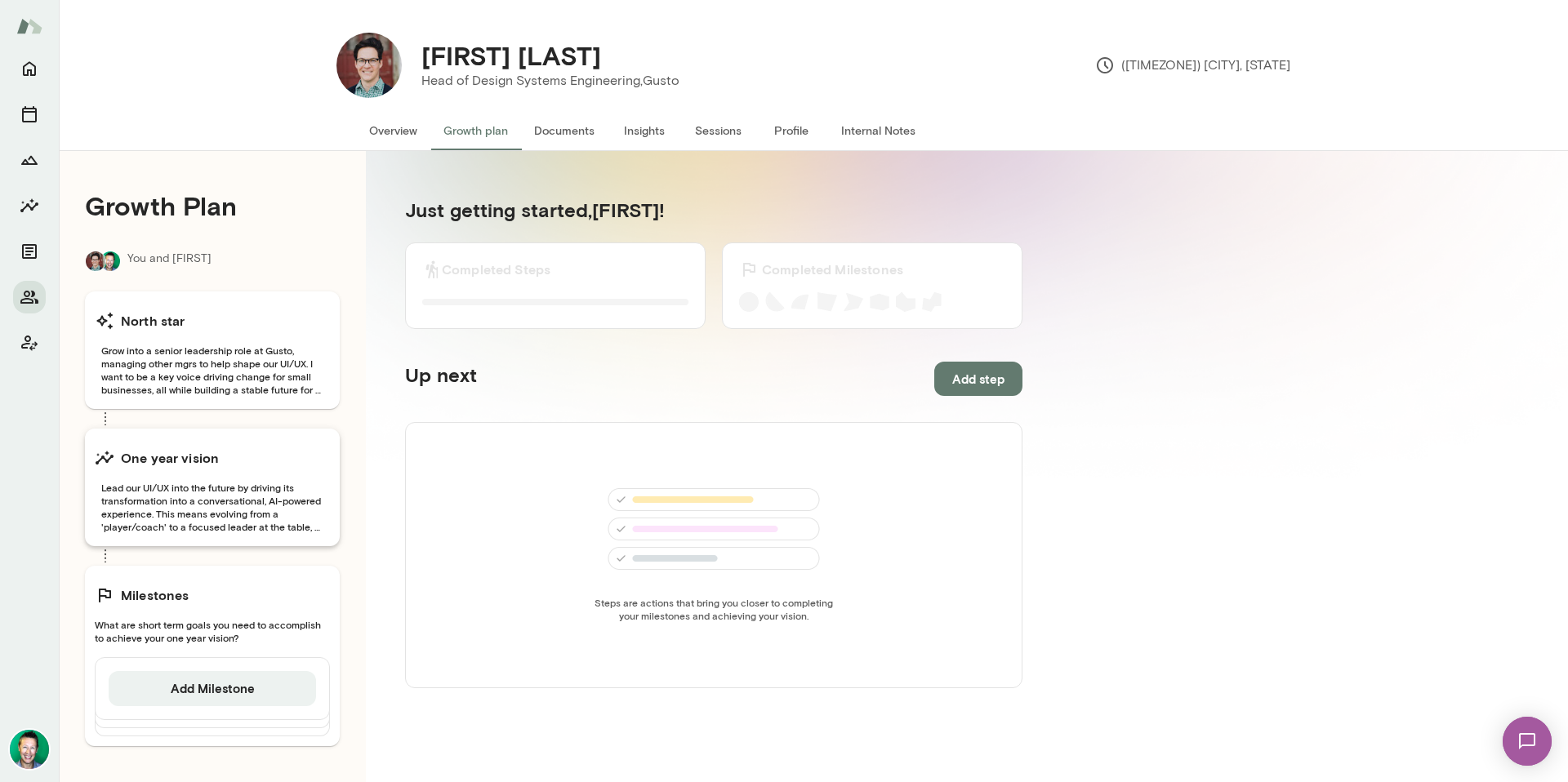 click on "Lead our UI/UX into the future by driving its transformation into a conversational, AI-powered experience. This means evolving from a 'player/coach' to a focused leader at the table, creating stability so I can BALANCE and hit my sabbatical." at bounding box center (212, 507) 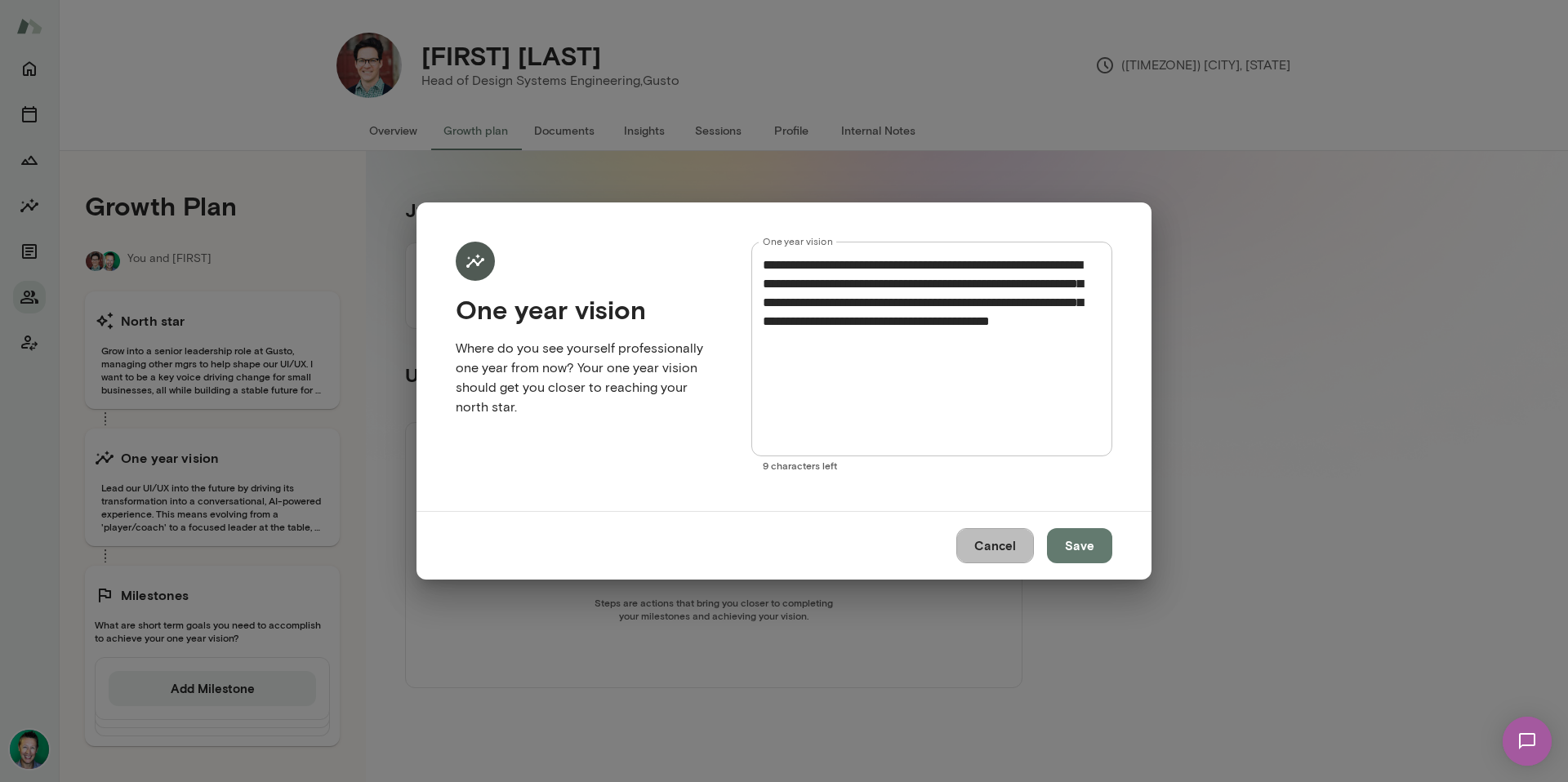 click on "Cancel" at bounding box center (995, 545) 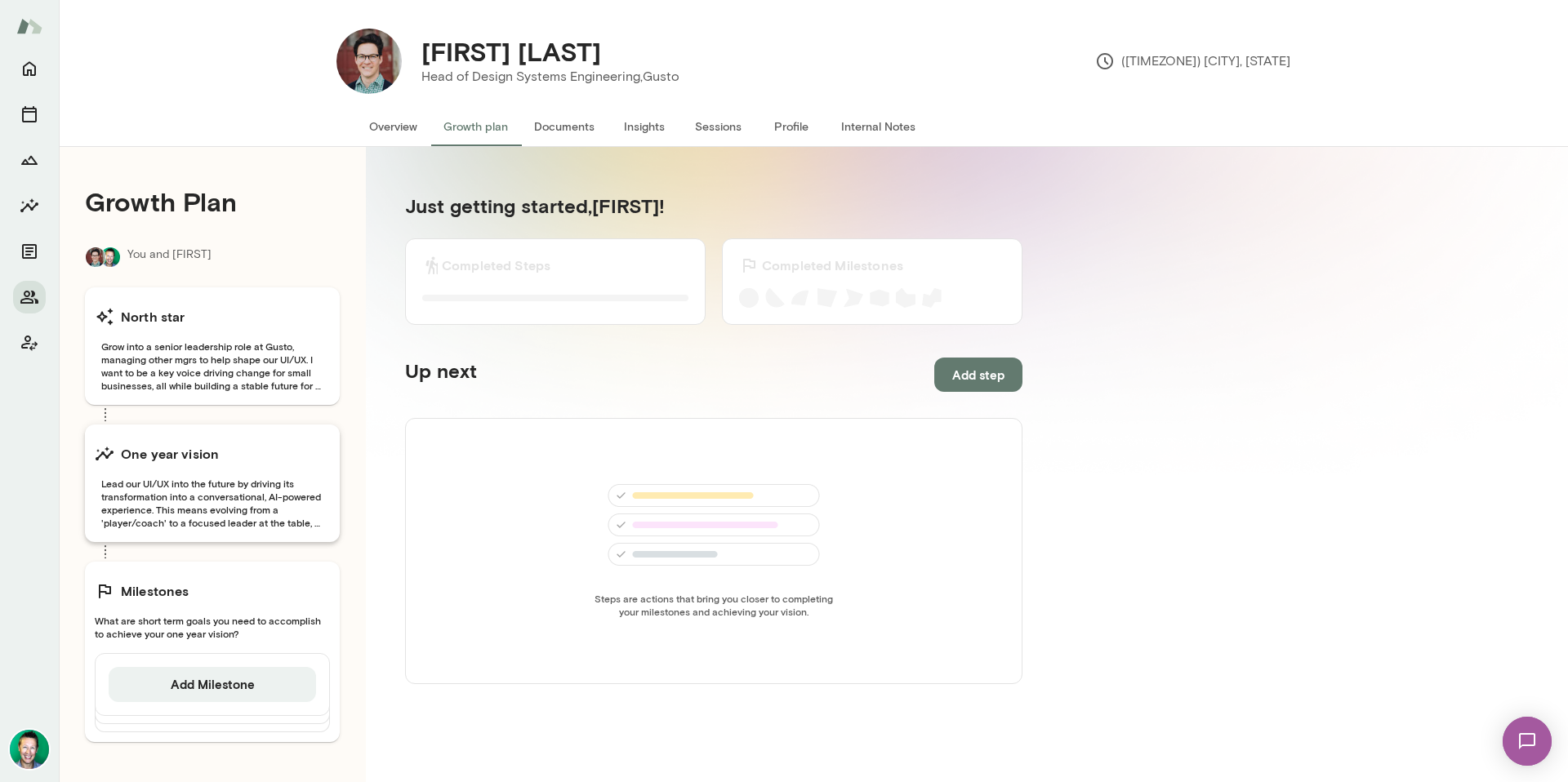 scroll, scrollTop: 0, scrollLeft: 0, axis: both 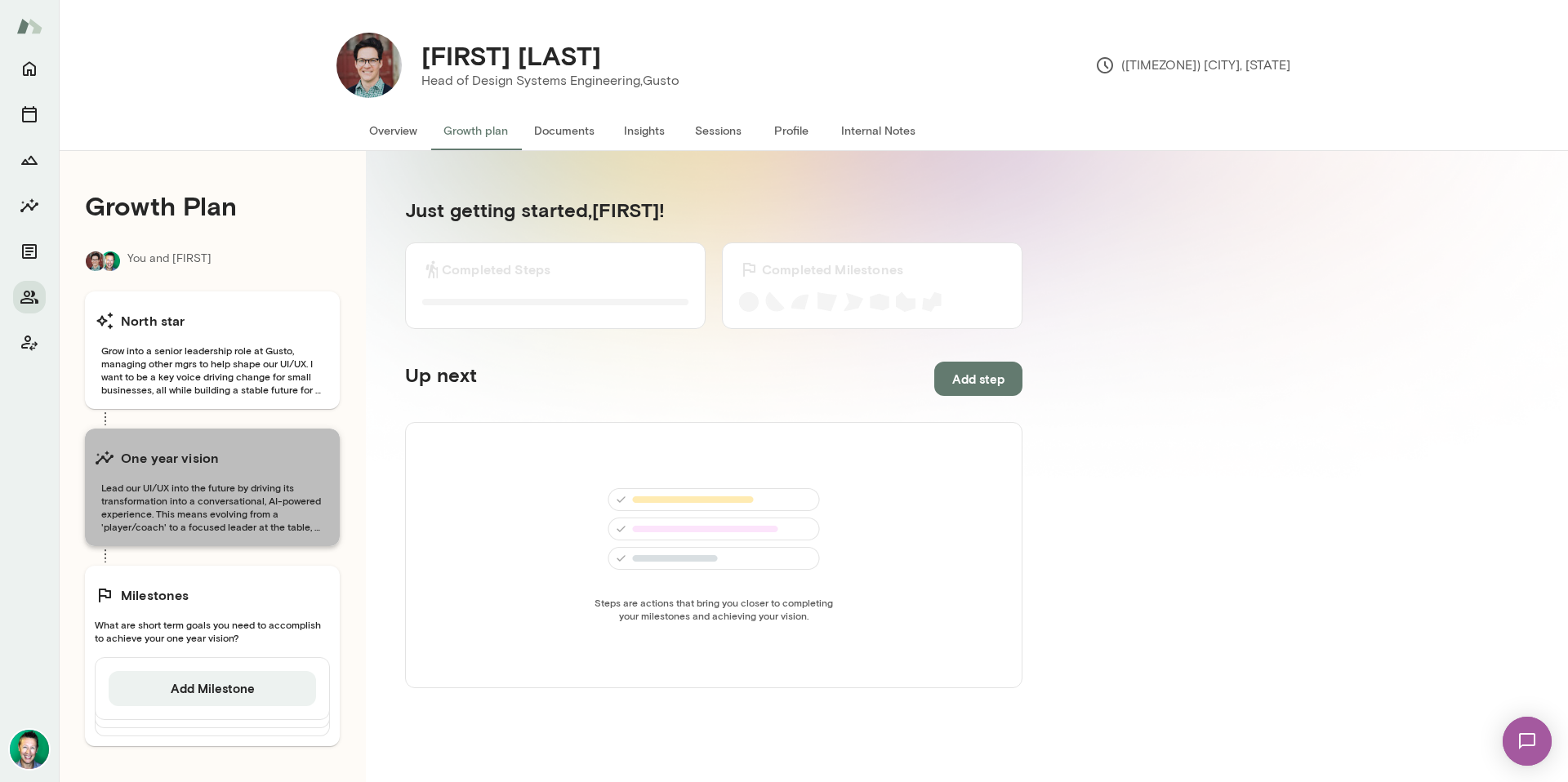 click on "Lead our UI/UX into the future by driving its transformation into a conversational, AI-powered experience. This means evolving from a 'player/coach' to a focused leader at the table, creating stability so I can BALANCE and hit my sabbatical." at bounding box center (212, 507) 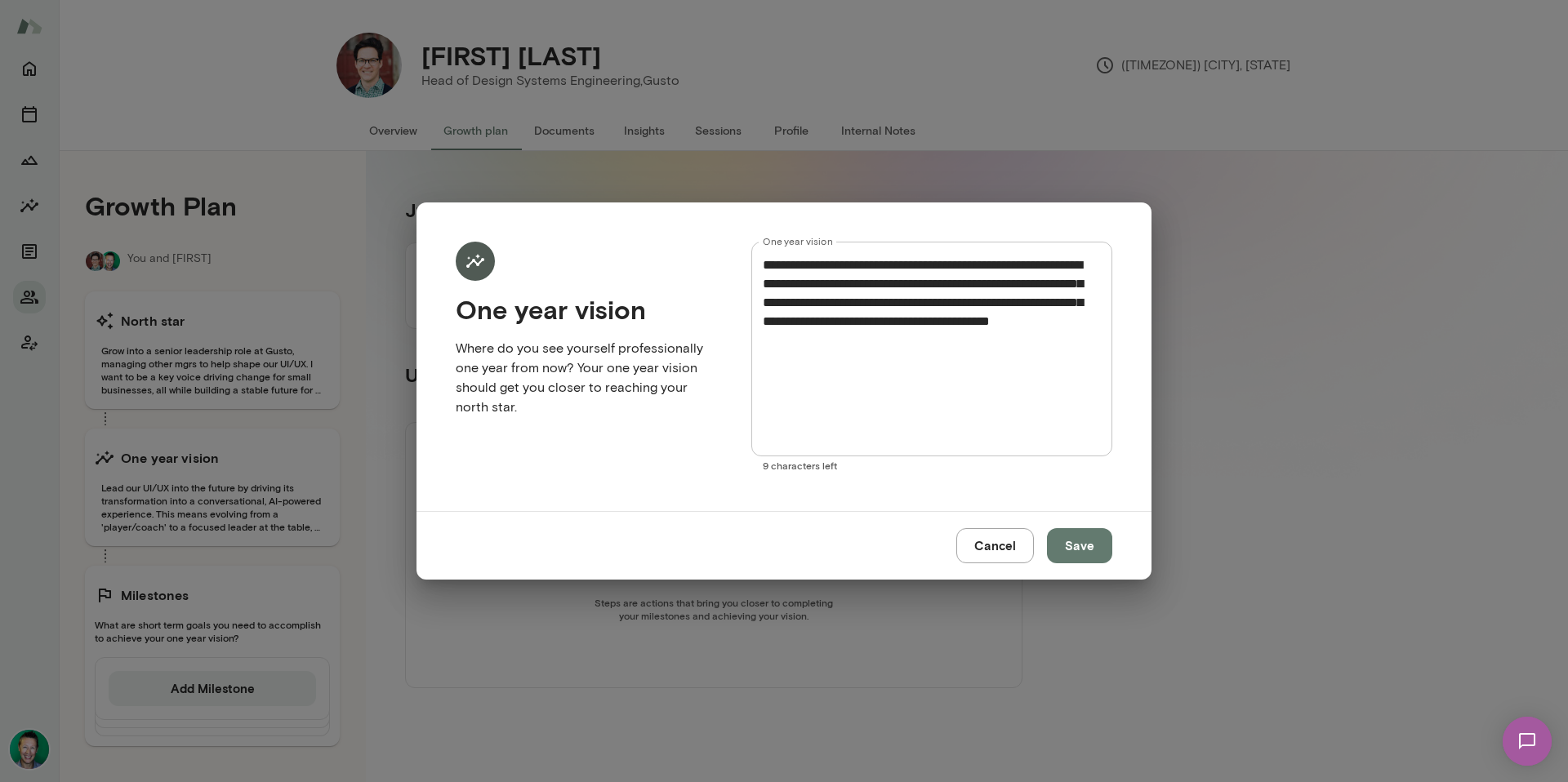 click on "Cancel" at bounding box center (995, 545) 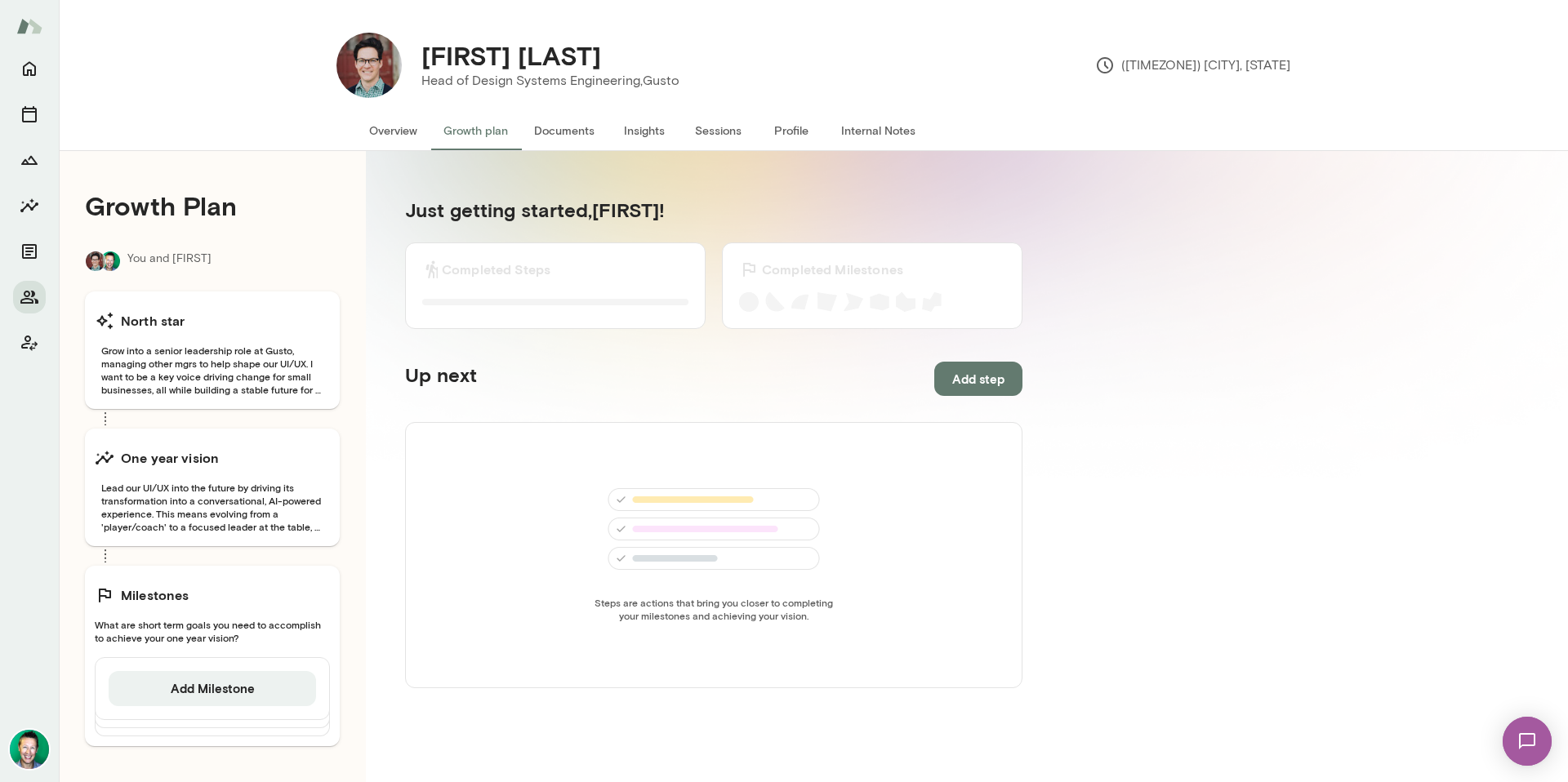 click on "Documents" at bounding box center [564, 131] 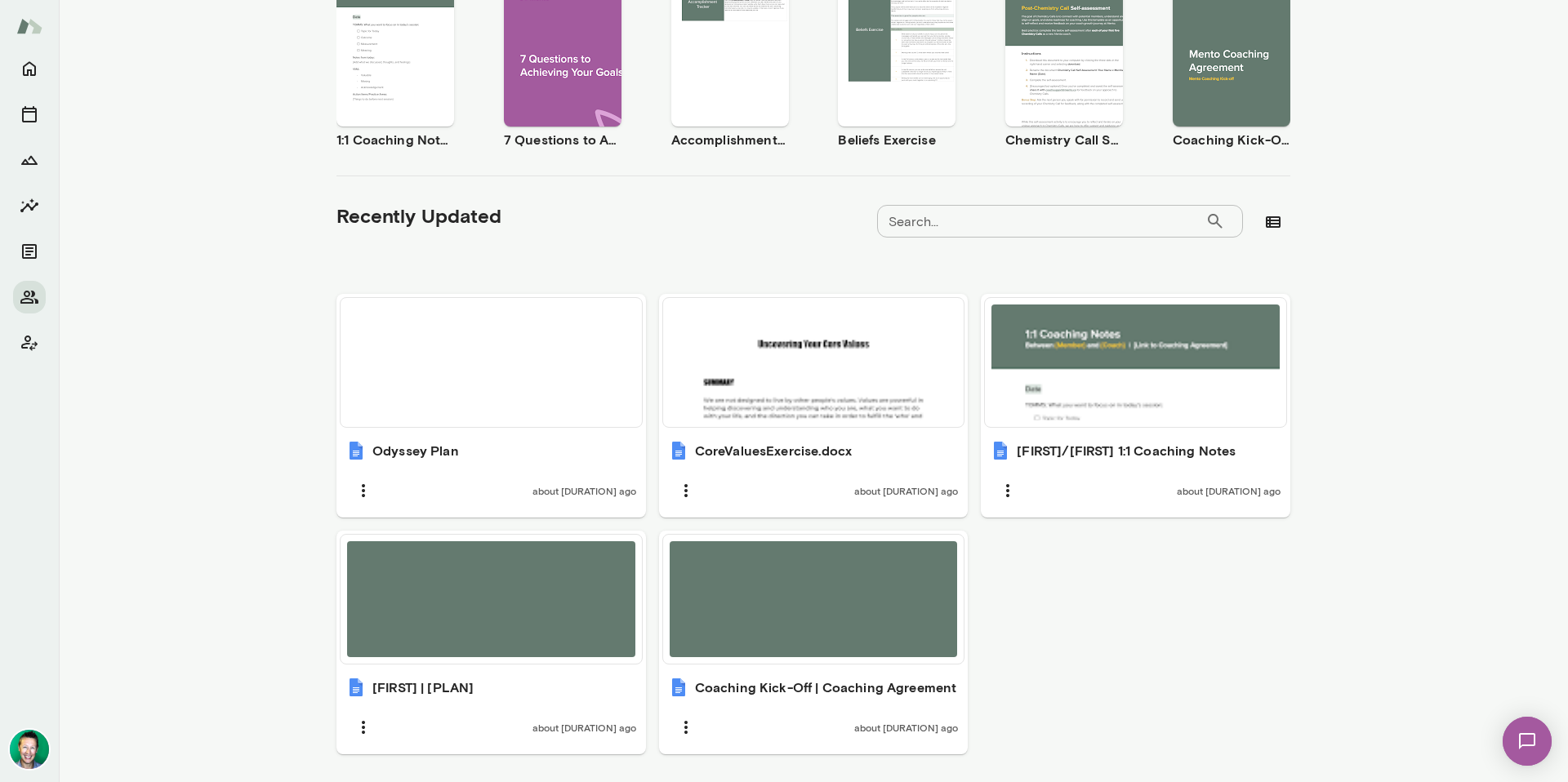 scroll, scrollTop: 387, scrollLeft: 0, axis: vertical 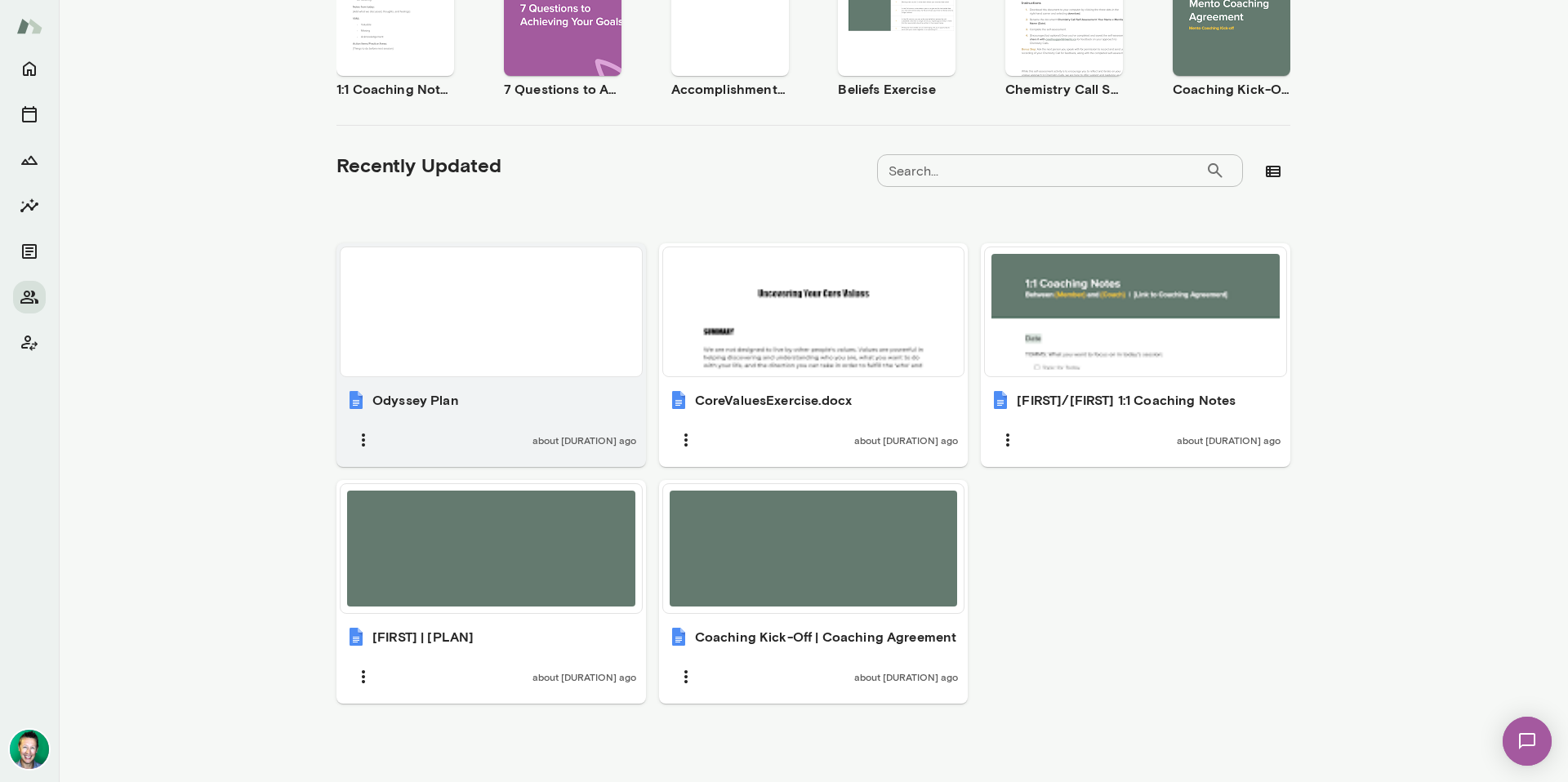 click on "[PLAN] about [DURATION] ago" at bounding box center (491, 355) 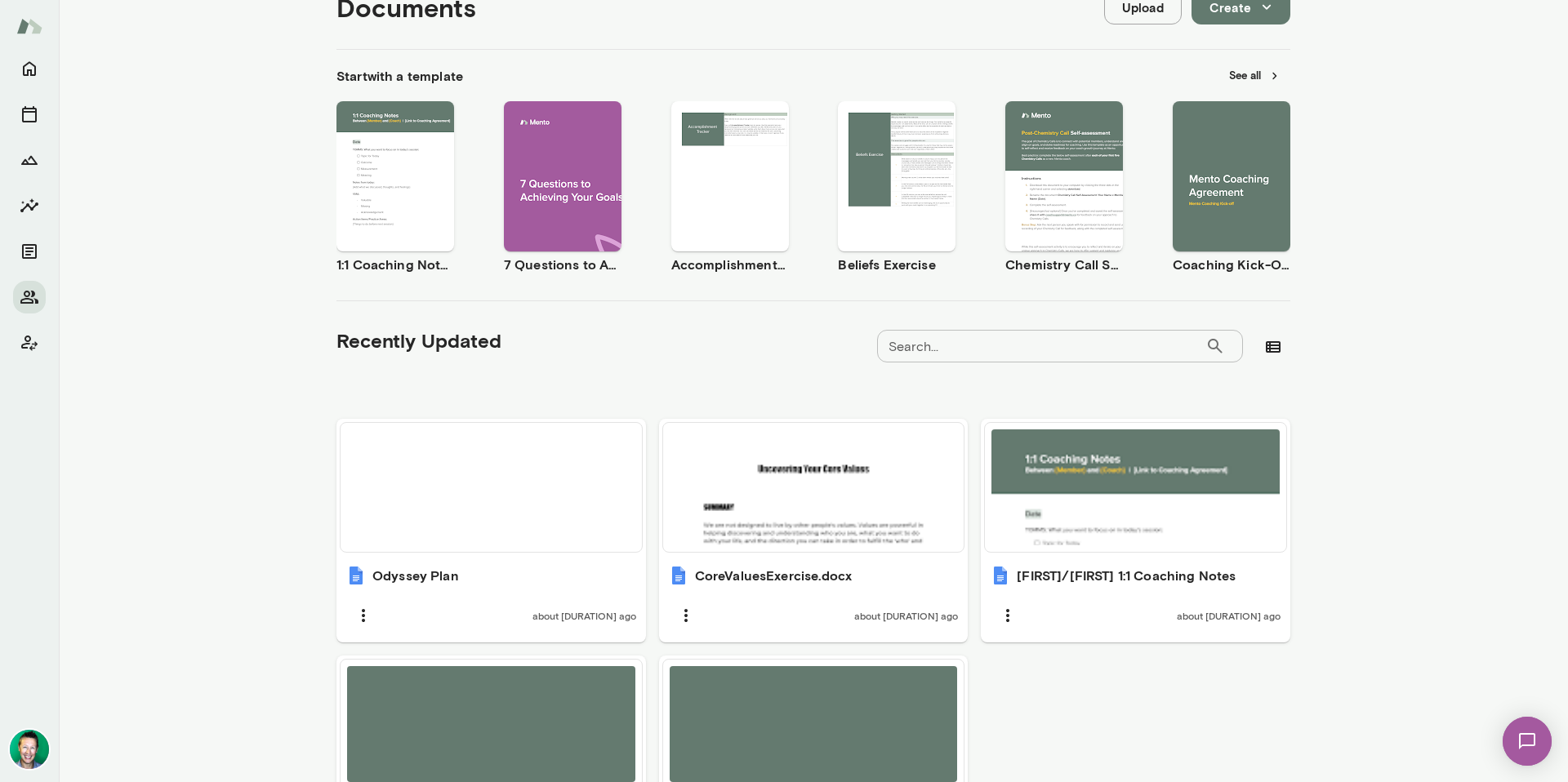 scroll, scrollTop: 0, scrollLeft: 0, axis: both 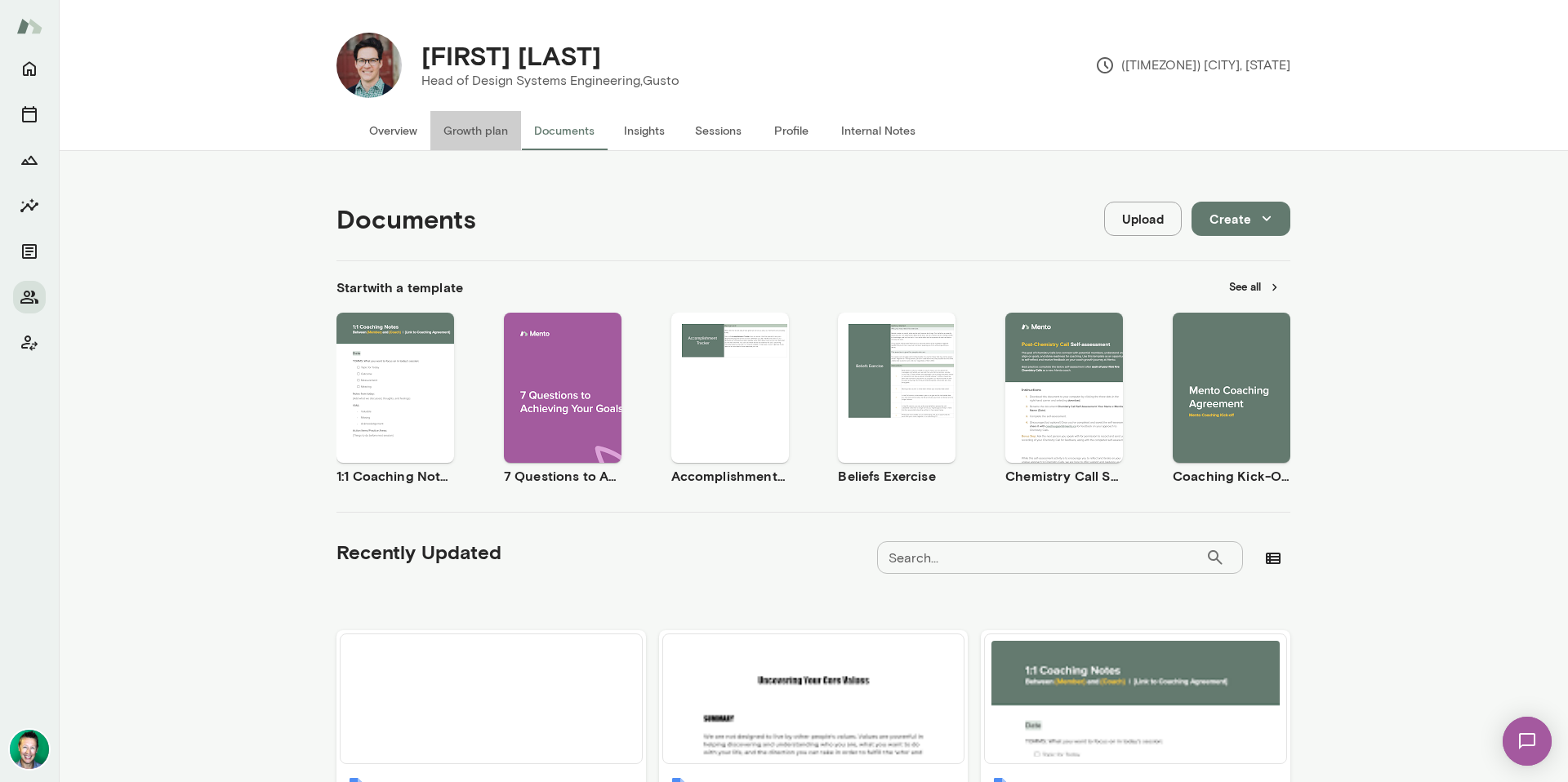 click on "Growth plan" at bounding box center [475, 131] 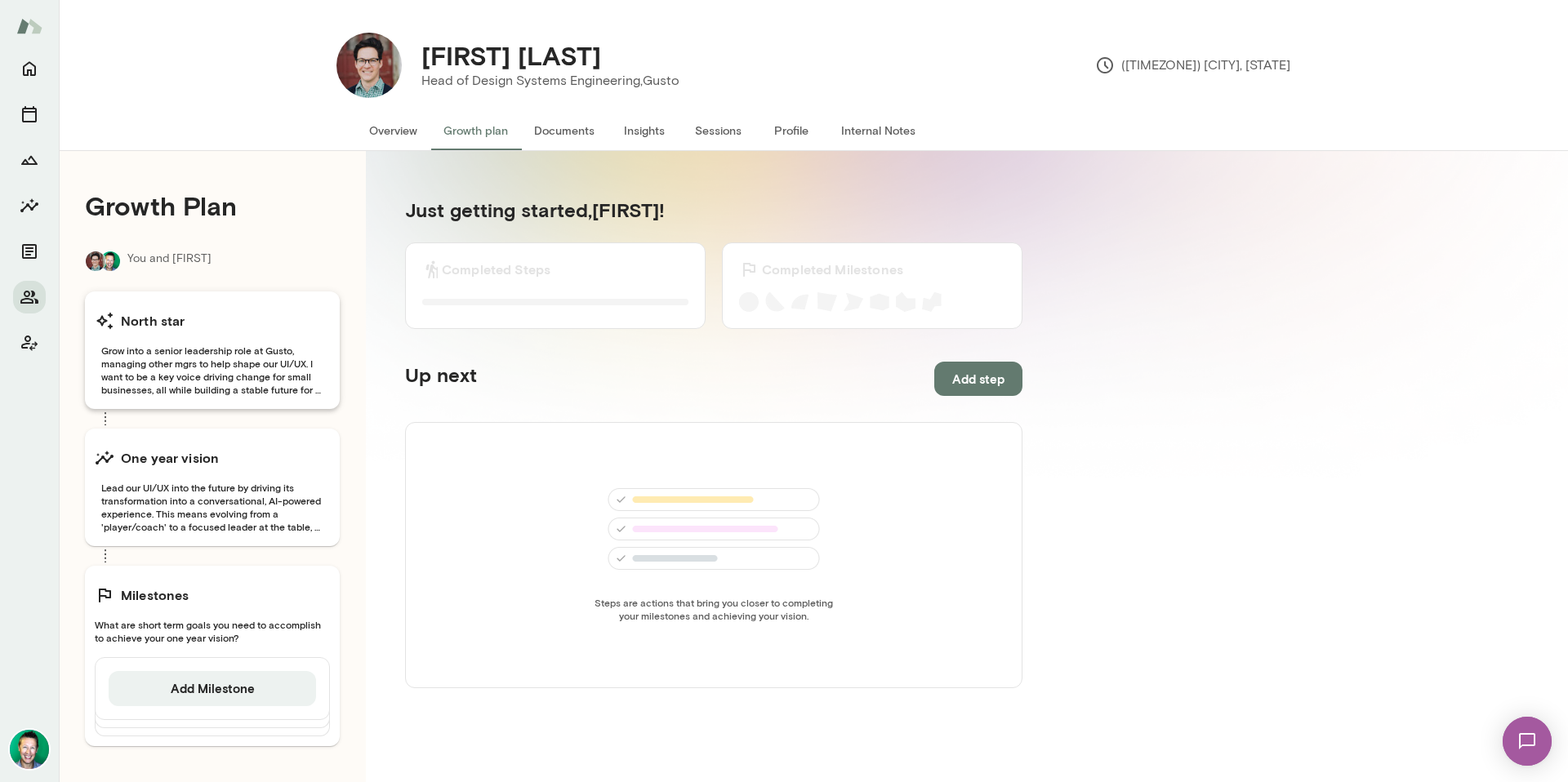 click on "Grow into a senior leadership role at Gusto, managing other mgrs to help shape our UI/UX. I want to be a key voice driving change for small businesses, all while building a stable future for my family and being present for both big and small moments." at bounding box center (212, 370) 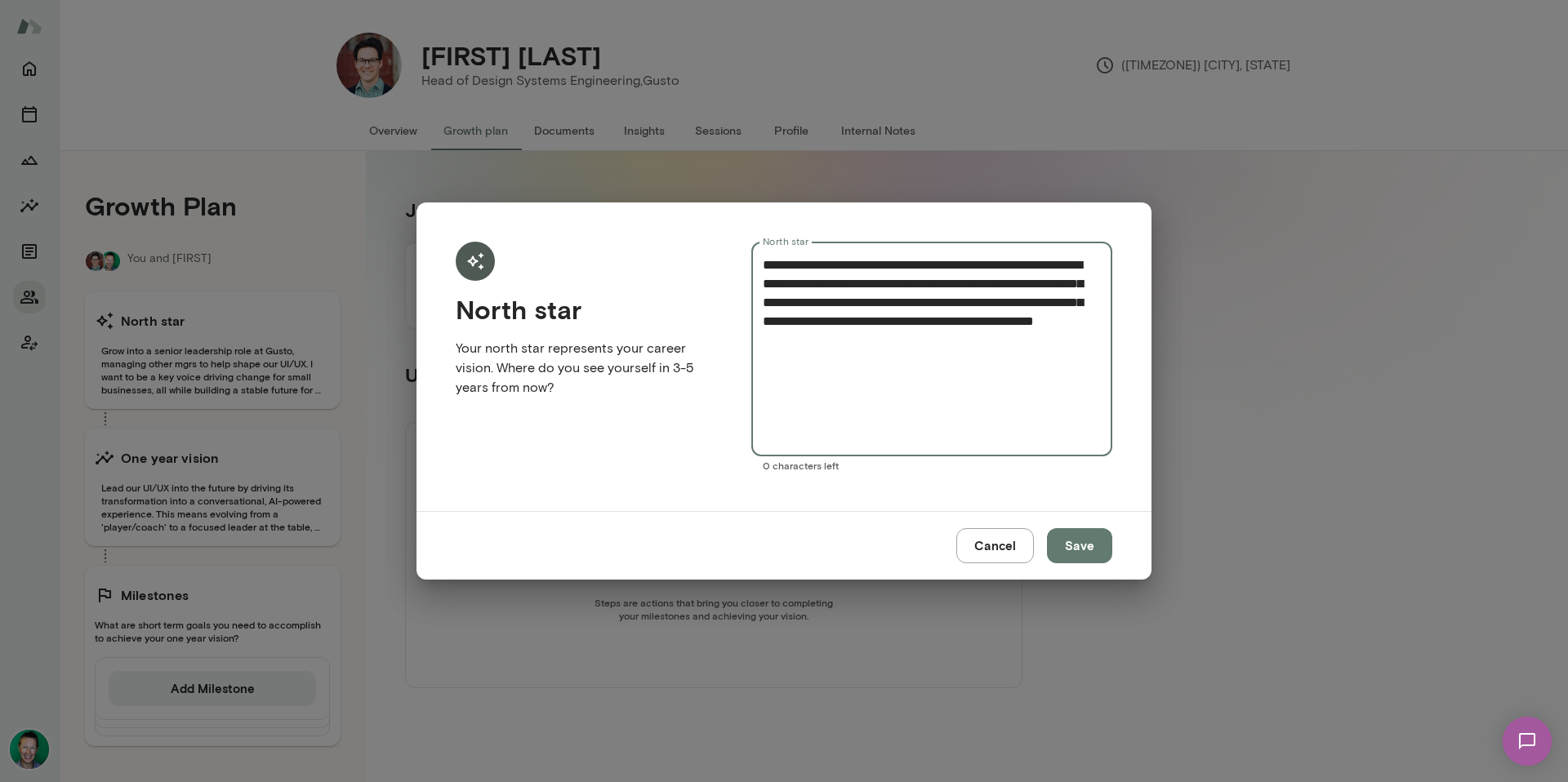 drag, startPoint x: 976, startPoint y: 286, endPoint x: 1025, endPoint y: 265, distance: 53 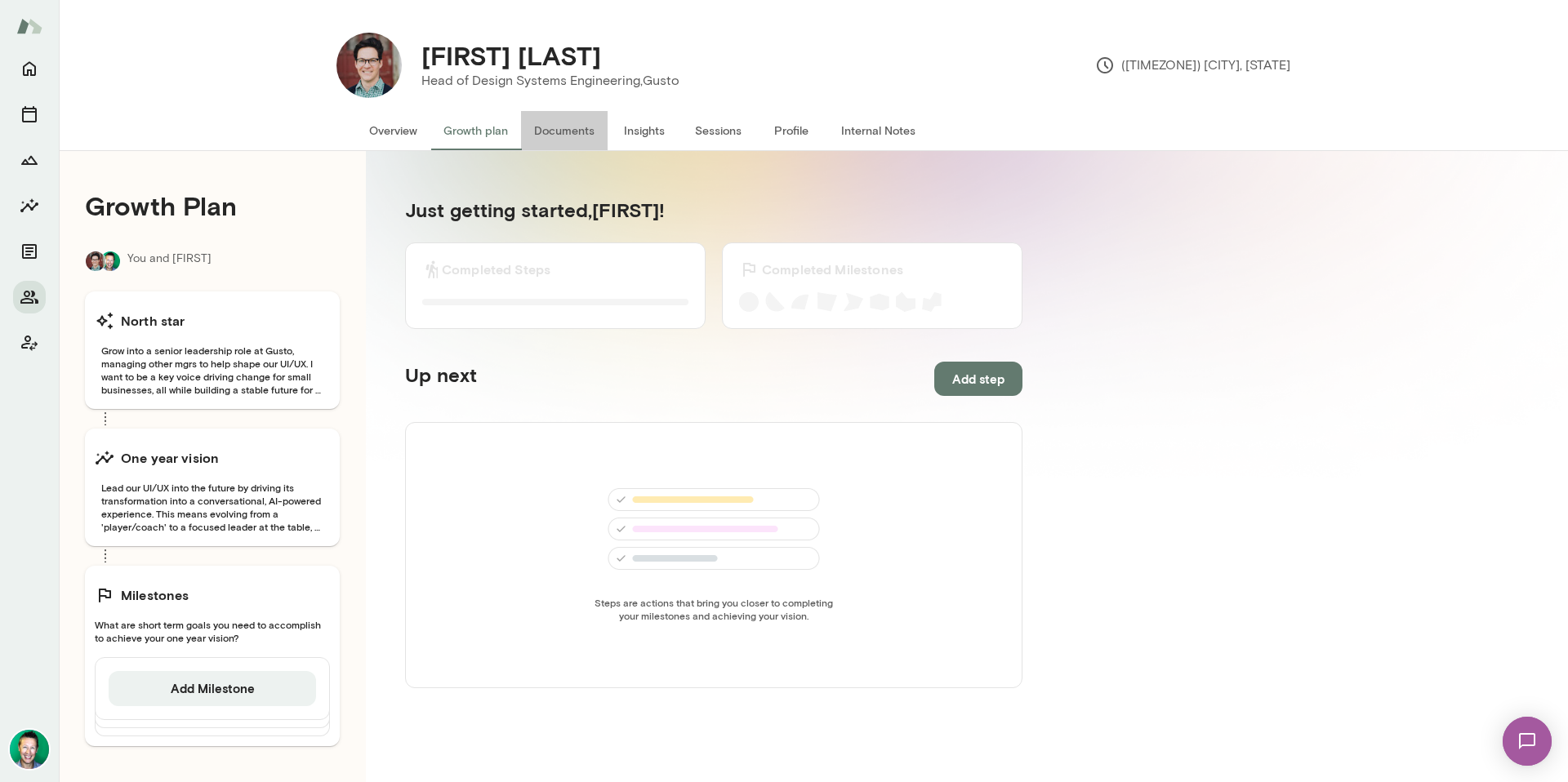 click on "Documents" at bounding box center (564, 131) 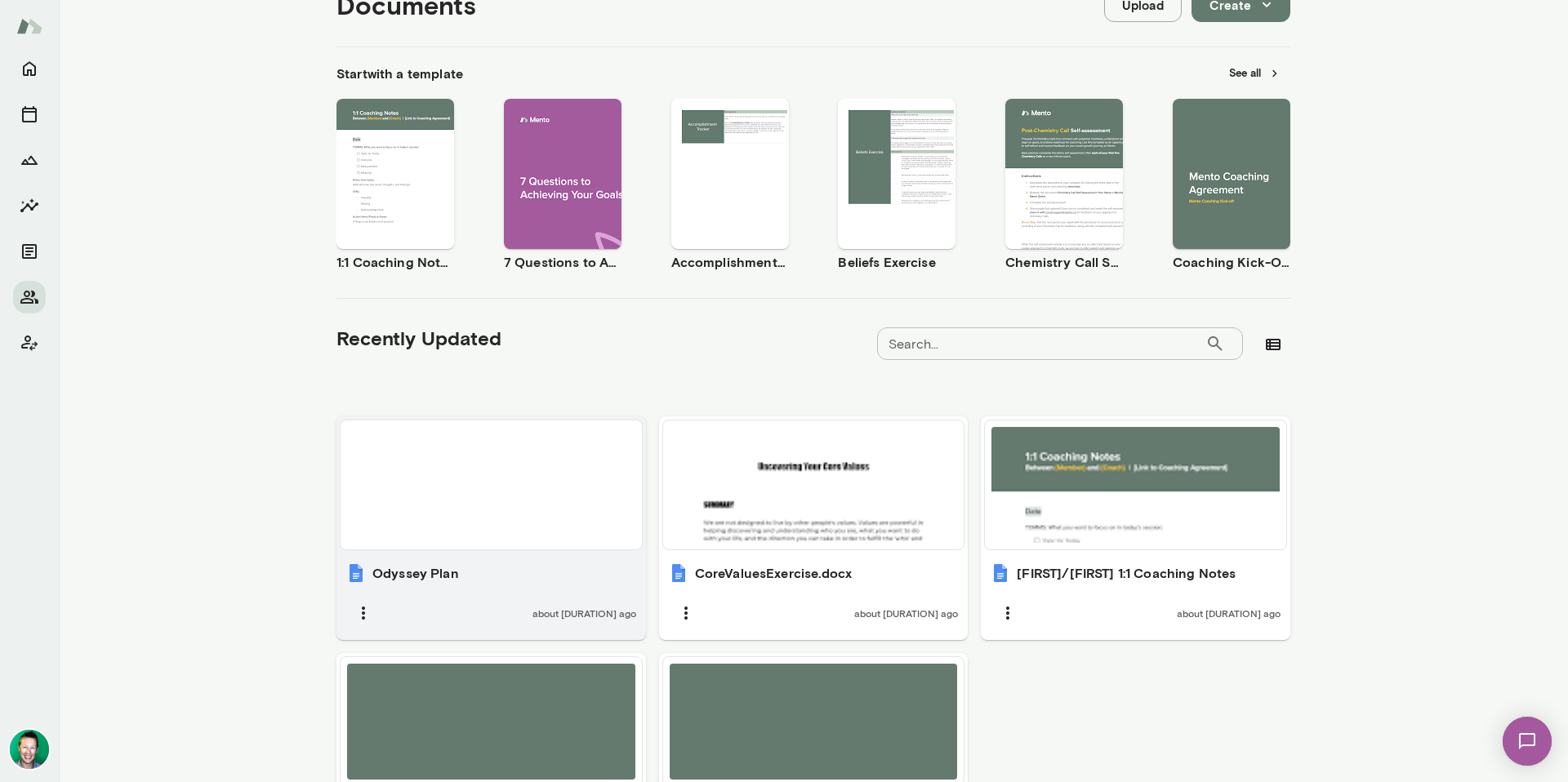 scroll, scrollTop: 353, scrollLeft: 0, axis: vertical 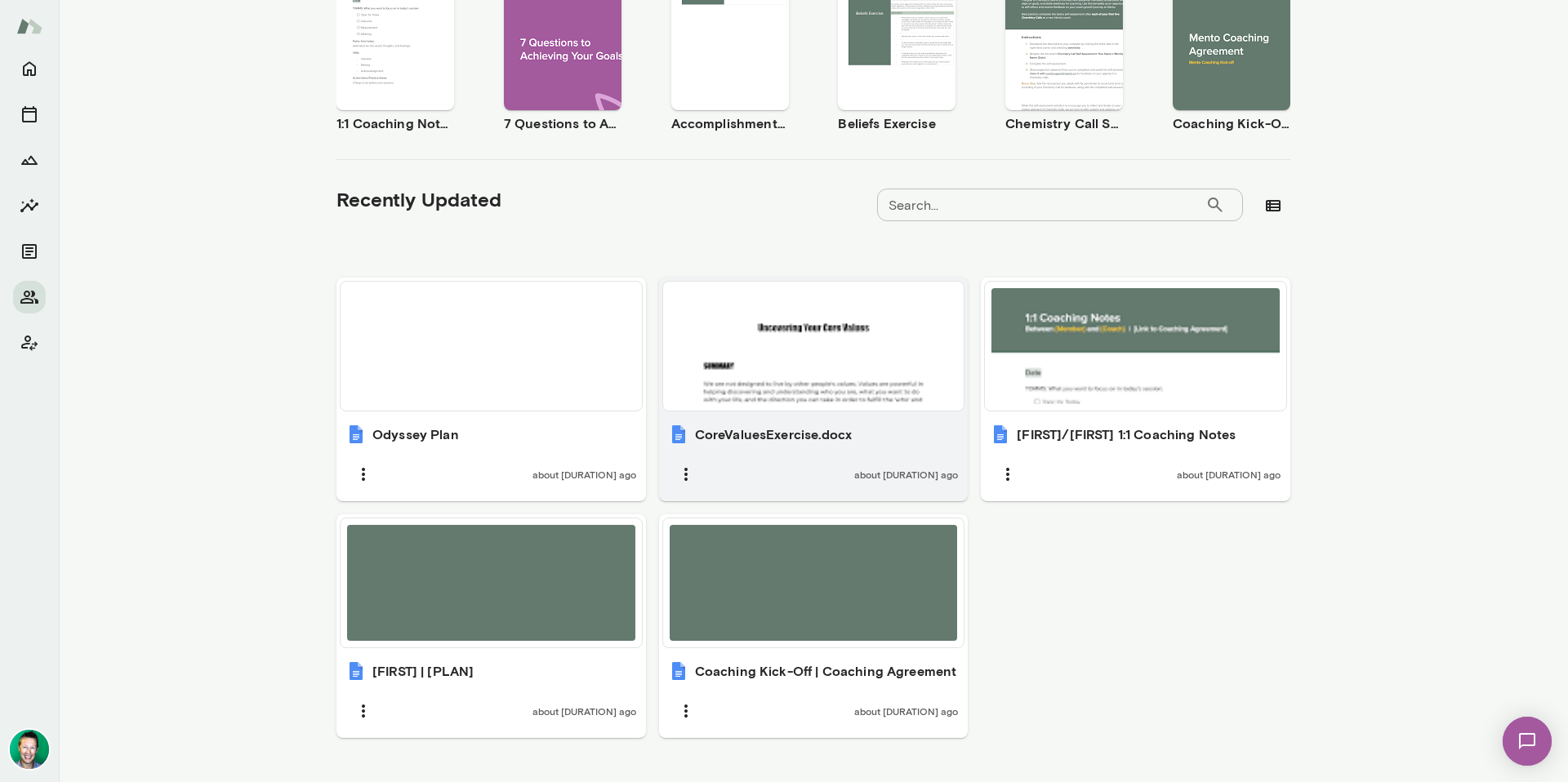 click at bounding box center [813, 346] 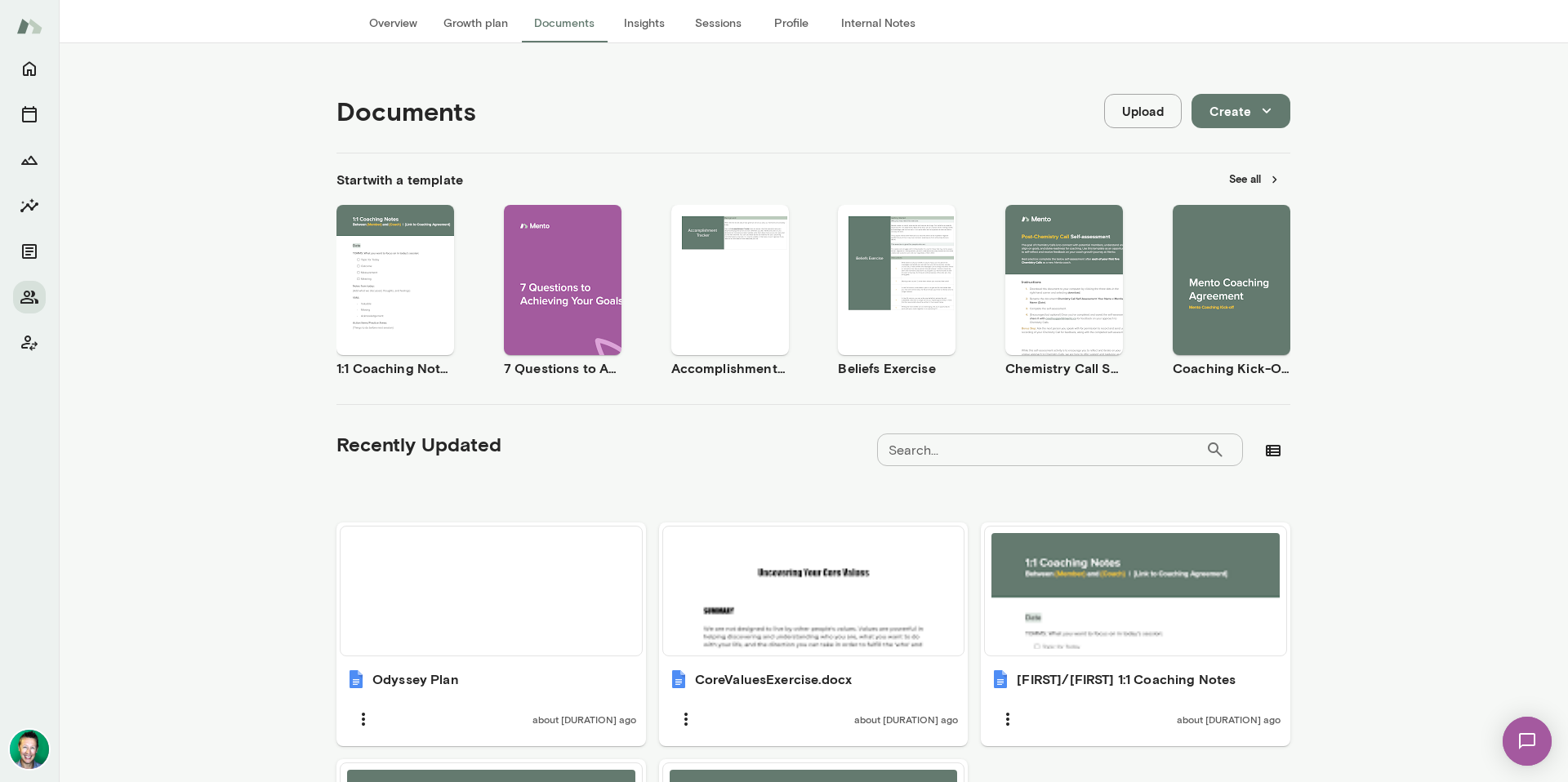scroll, scrollTop: 0, scrollLeft: 0, axis: both 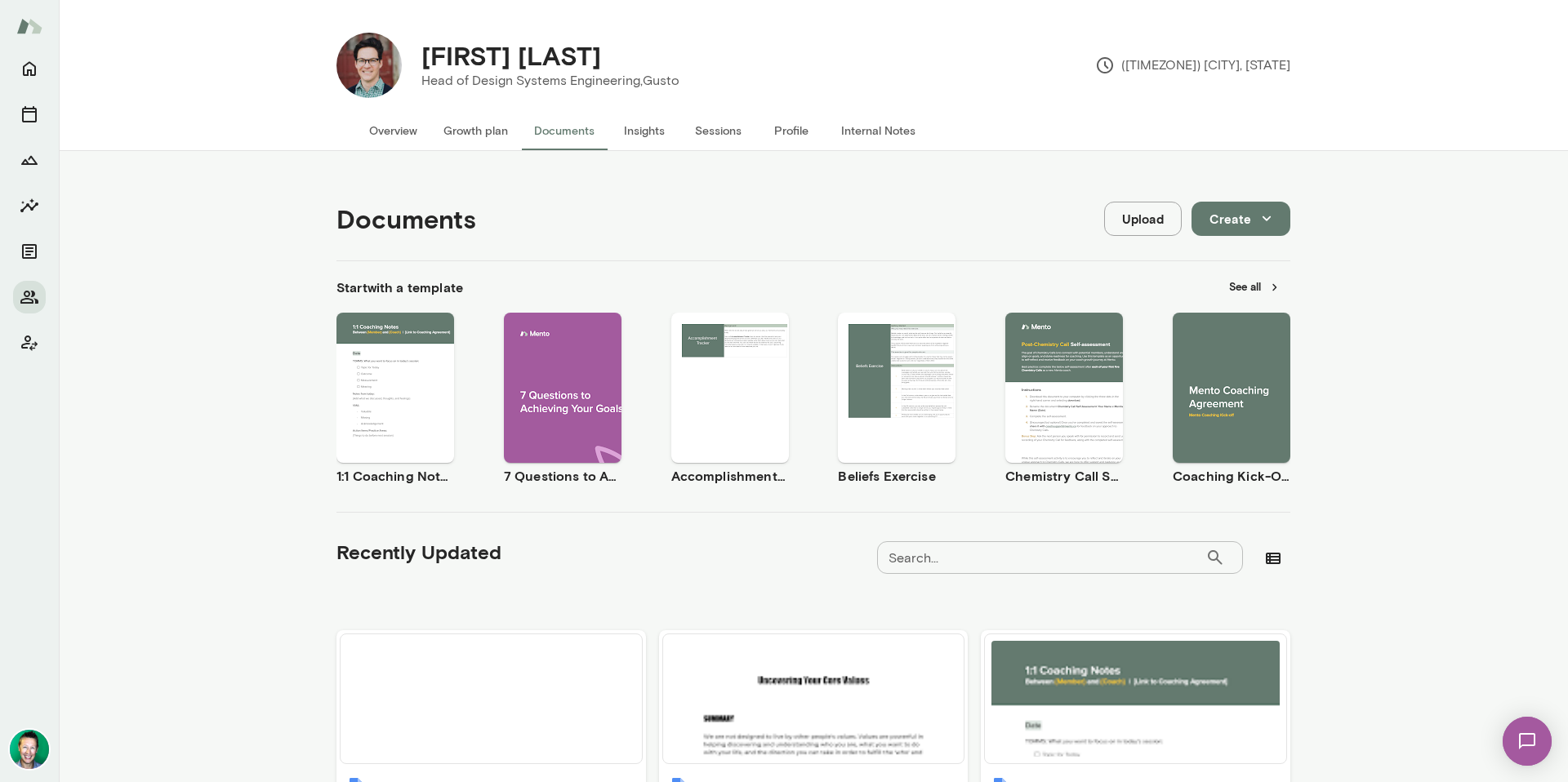 click on "Growth plan" at bounding box center (475, 131) 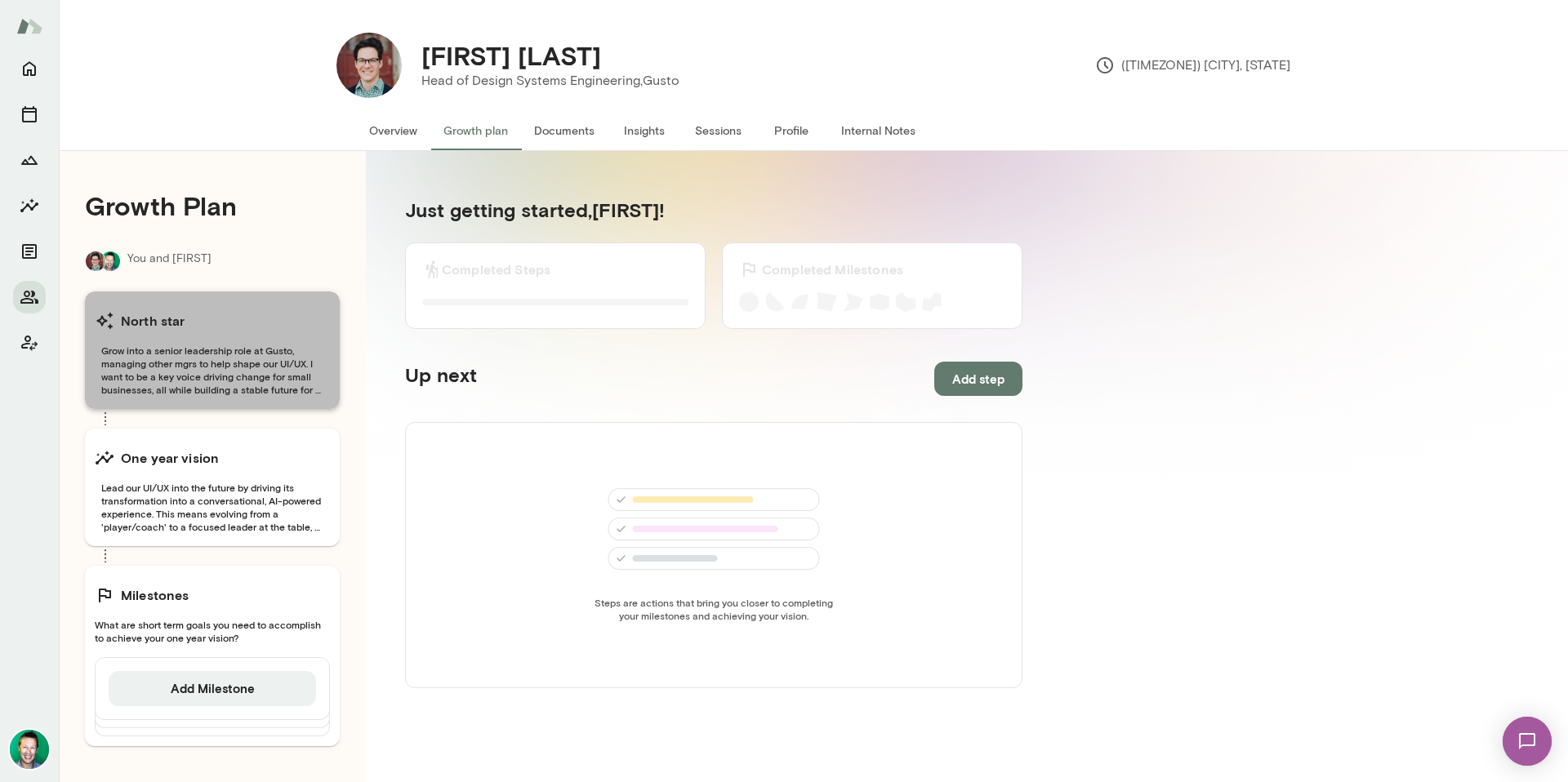 click on "Grow into a senior leadership role at Gusto, managing other mgrs to help shape our UI/UX. I want to be a key voice driving change for small businesses, all while building a stable future for my family and being present for both big and small moments." at bounding box center (212, 370) 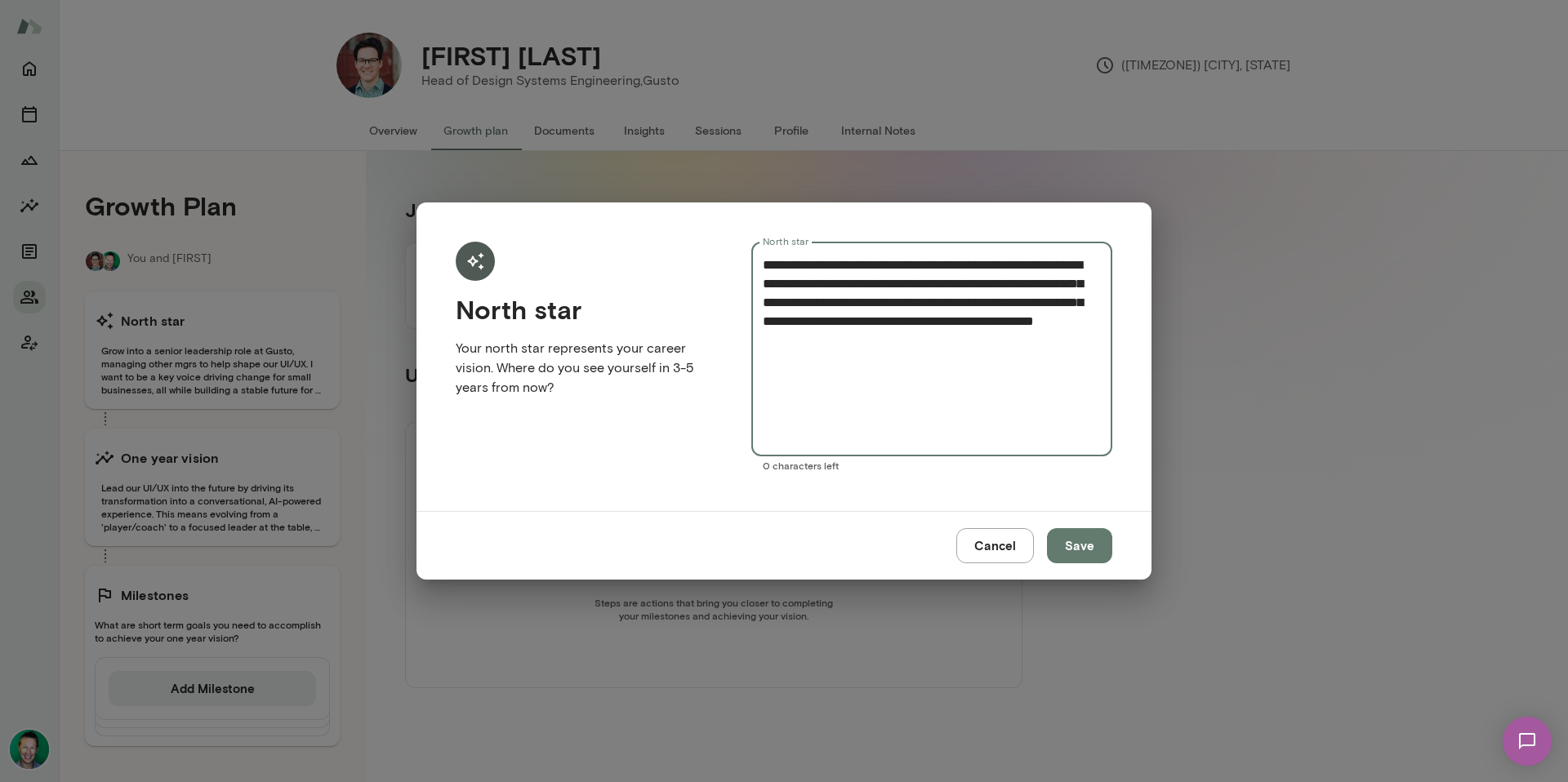 drag, startPoint x: 1013, startPoint y: 269, endPoint x: 644, endPoint y: 268, distance: 369.0014 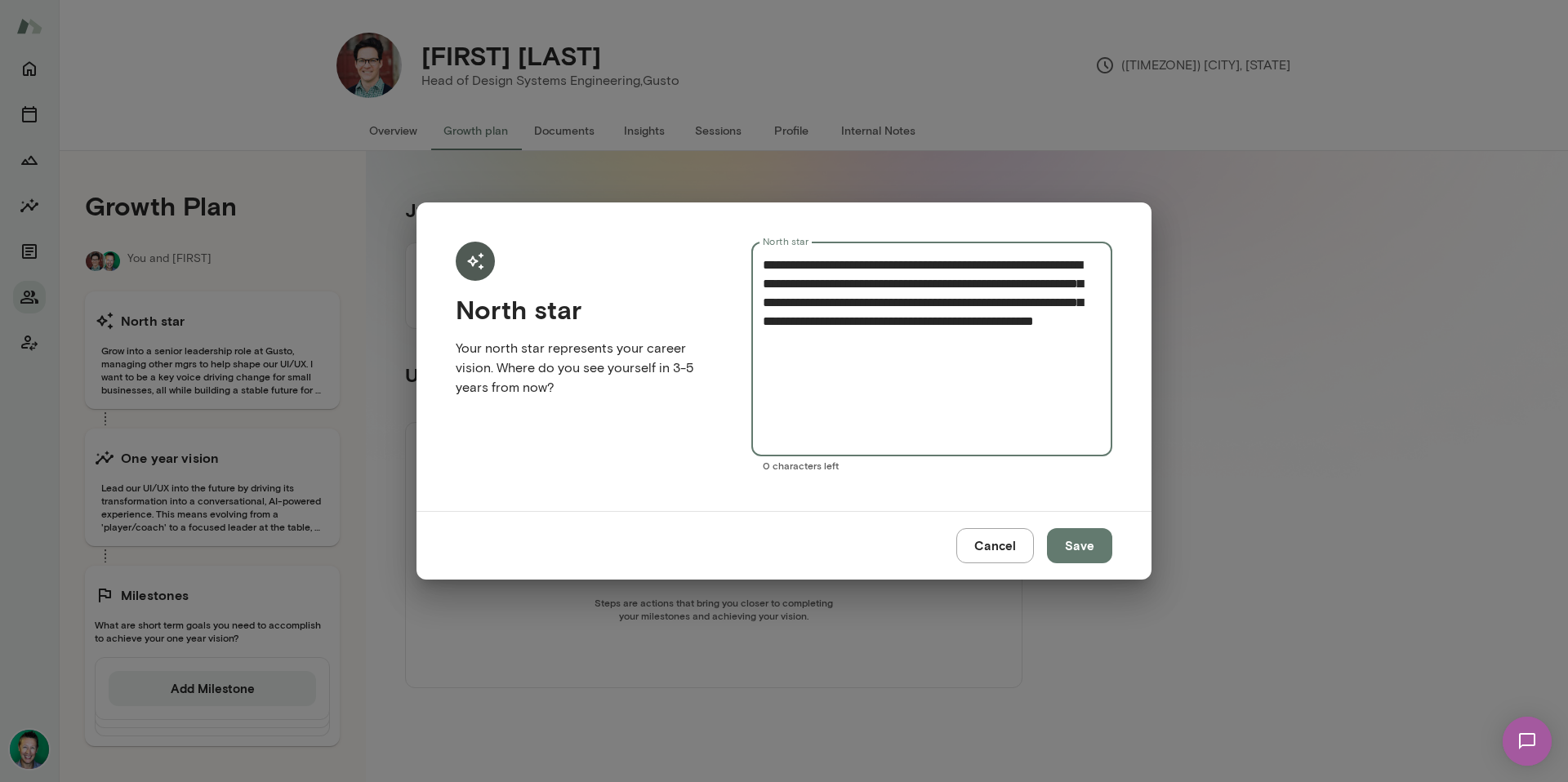 drag, startPoint x: 1020, startPoint y: 265, endPoint x: 826, endPoint y: 287, distance: 195.24344 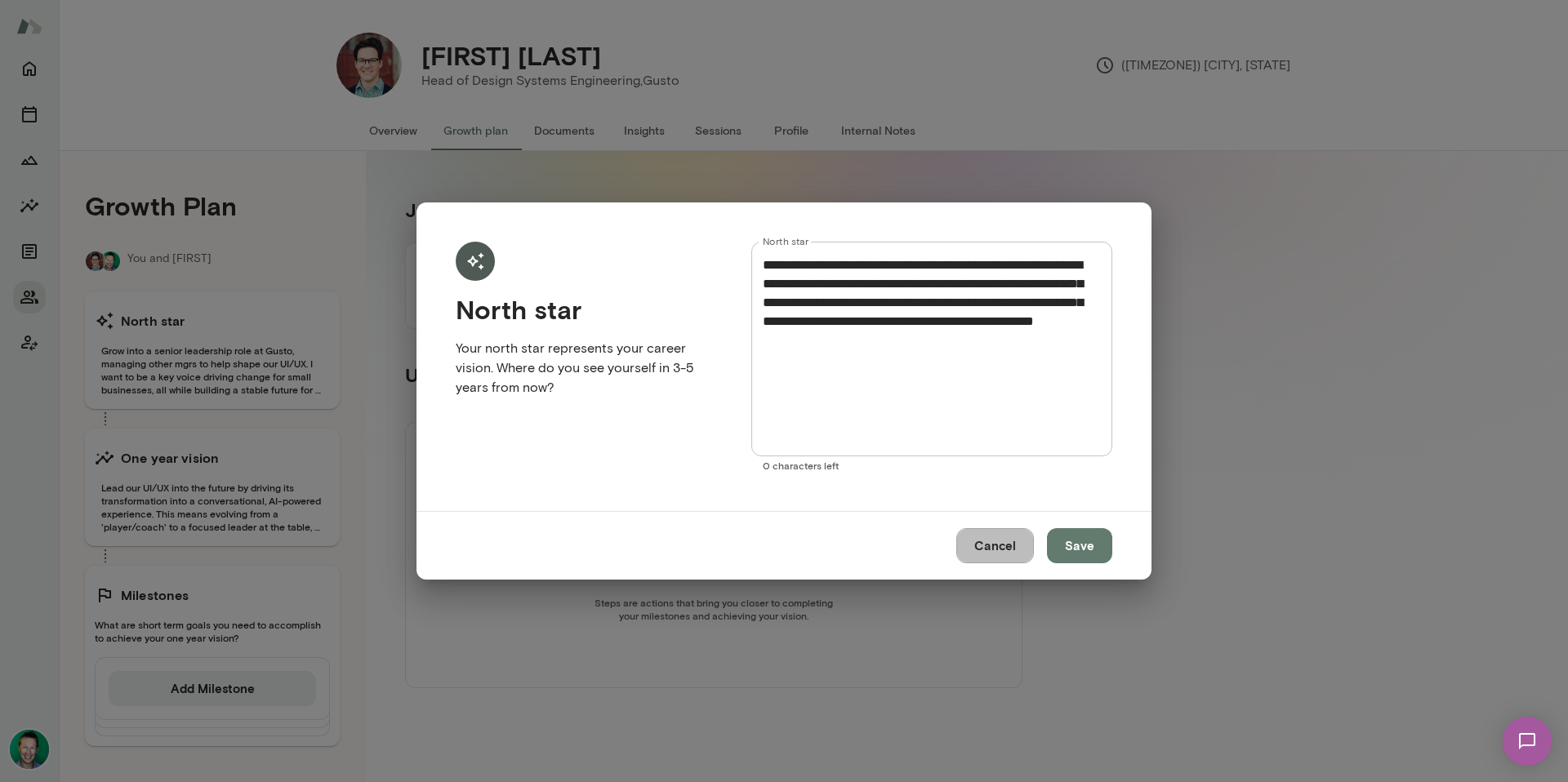click on "Cancel" at bounding box center (995, 545) 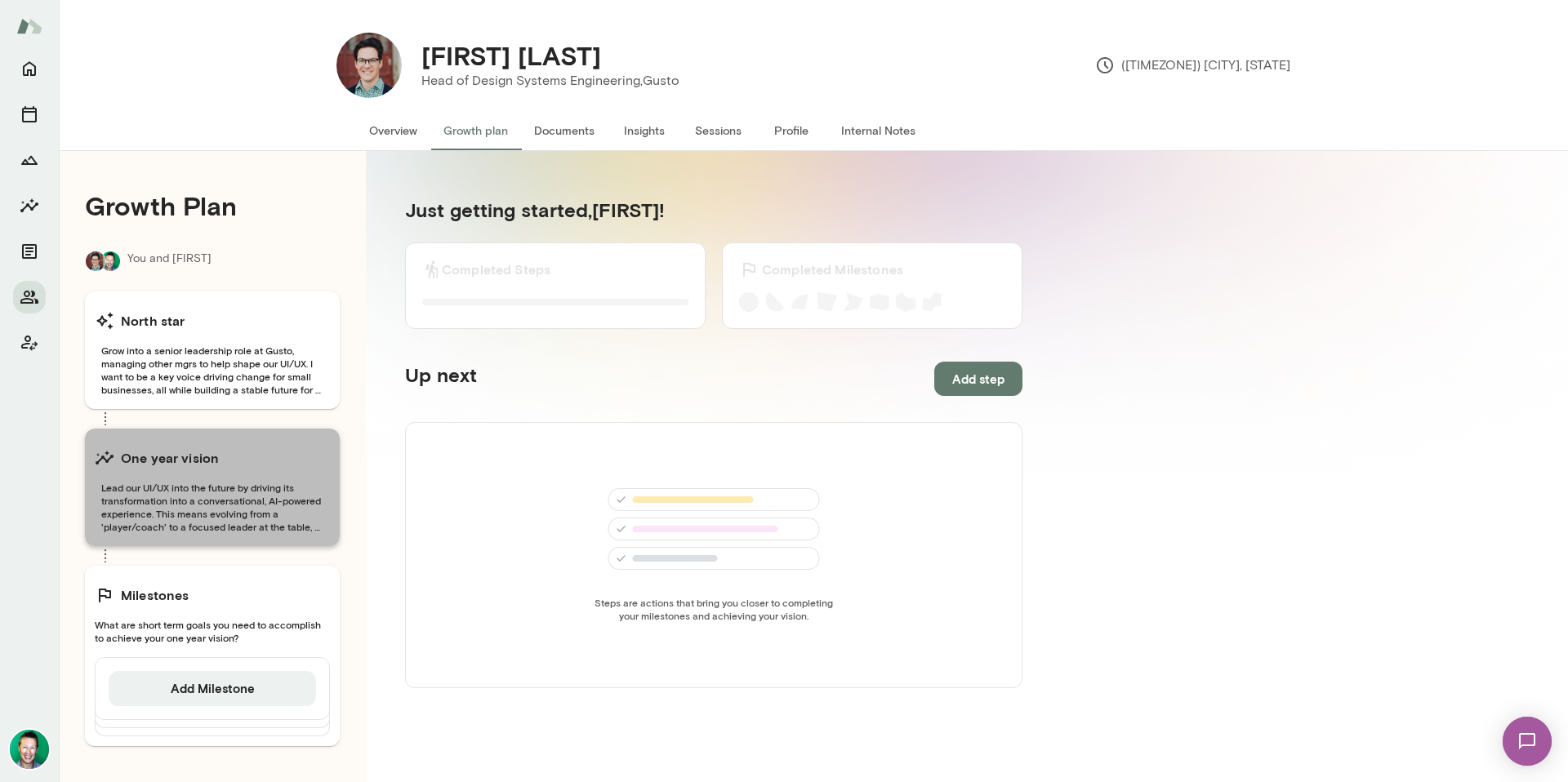 click on "Lead our UI/UX into the future by driving its transformation into a conversational, AI-powered experience. This means evolving from a 'player/coach' to a focused leader at the table, creating stability so I can BALANCE and hit my sabbatical." at bounding box center (212, 507) 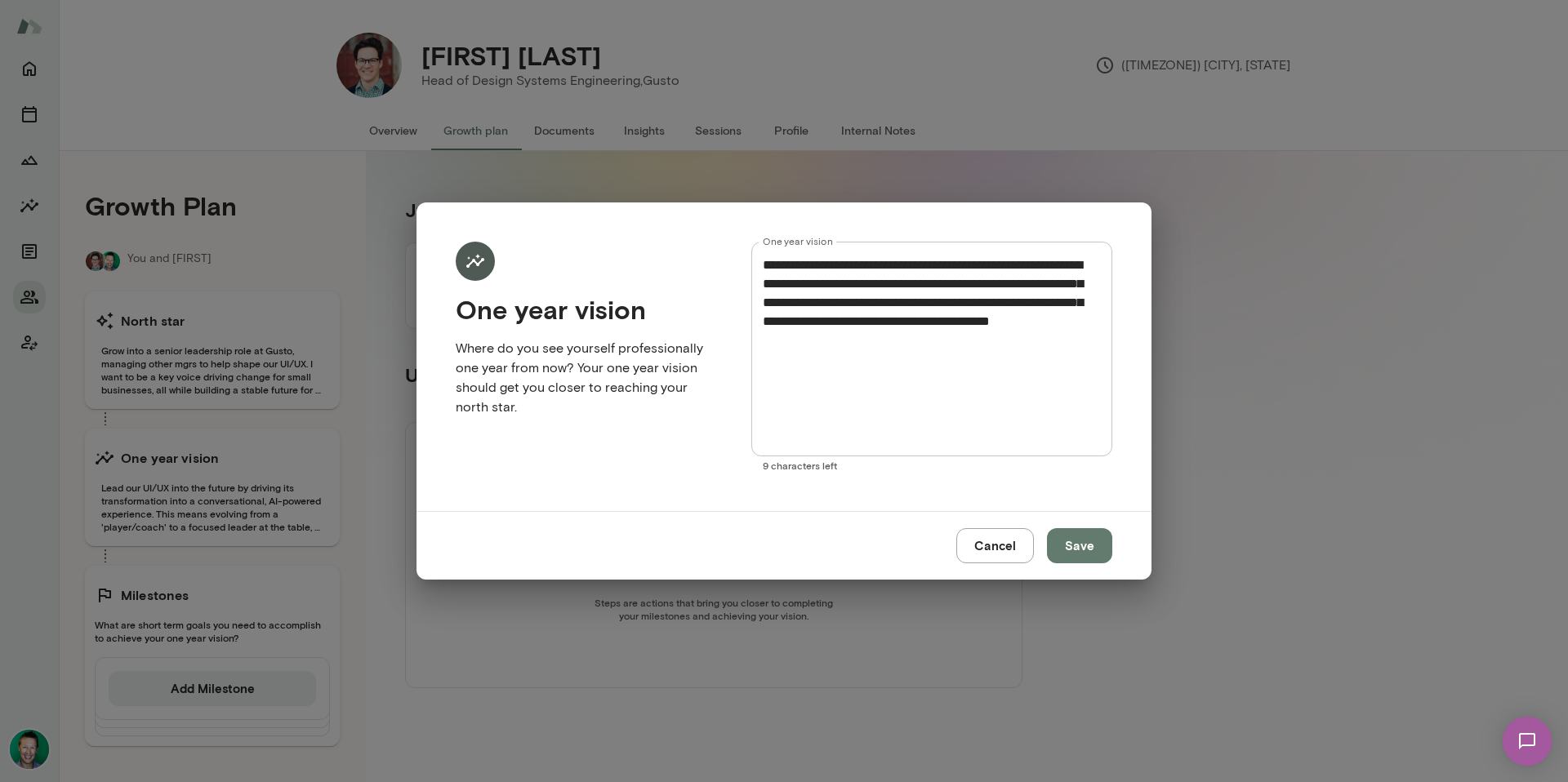 click on "Cancel" at bounding box center [995, 545] 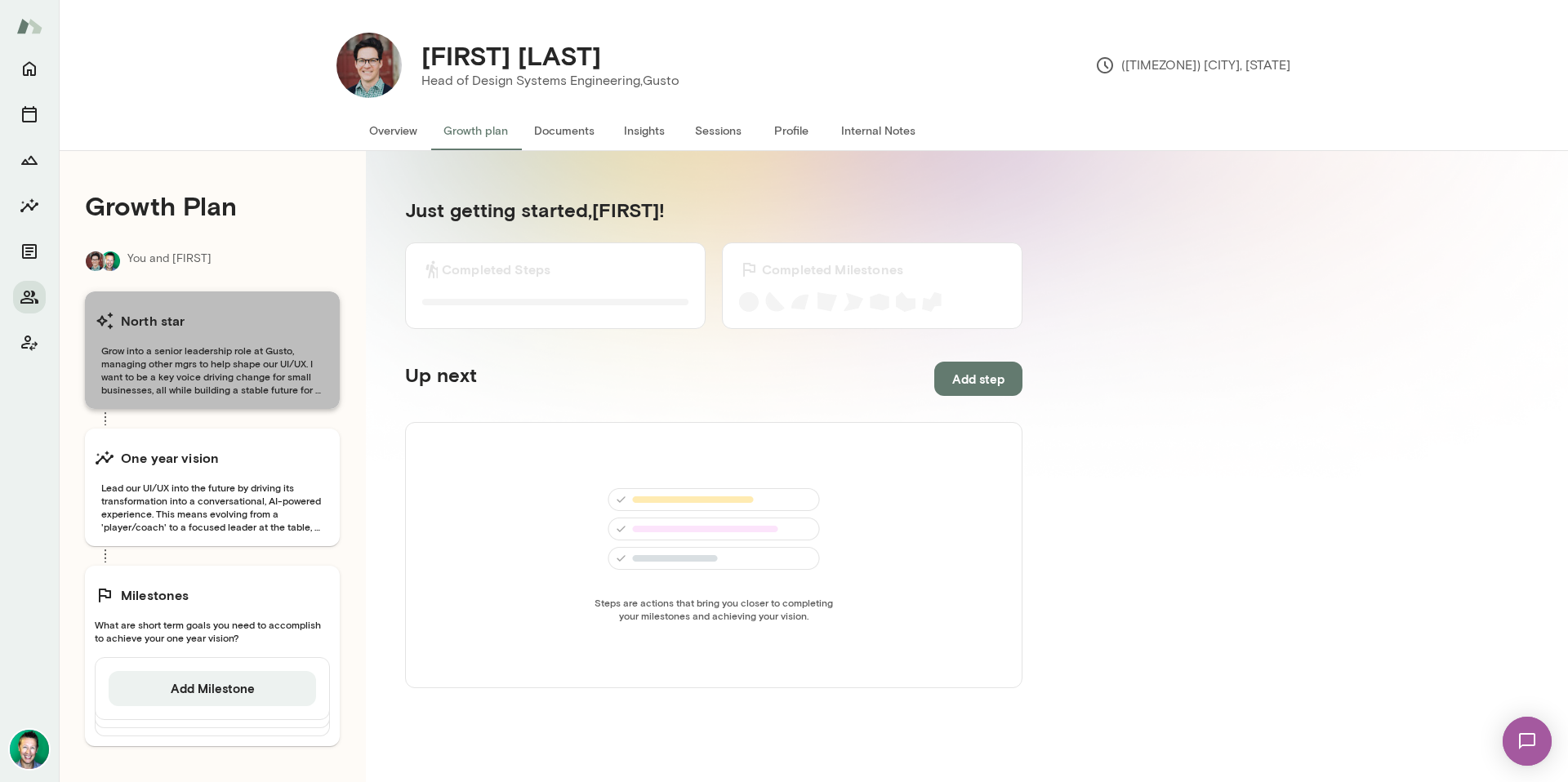 click on "Grow into a senior leadership role at Gusto, managing other mgrs to help shape our UI/UX. I want to be a key voice driving change for small businesses, all while building a stable future for my family and being present for both big and small moments." at bounding box center (212, 370) 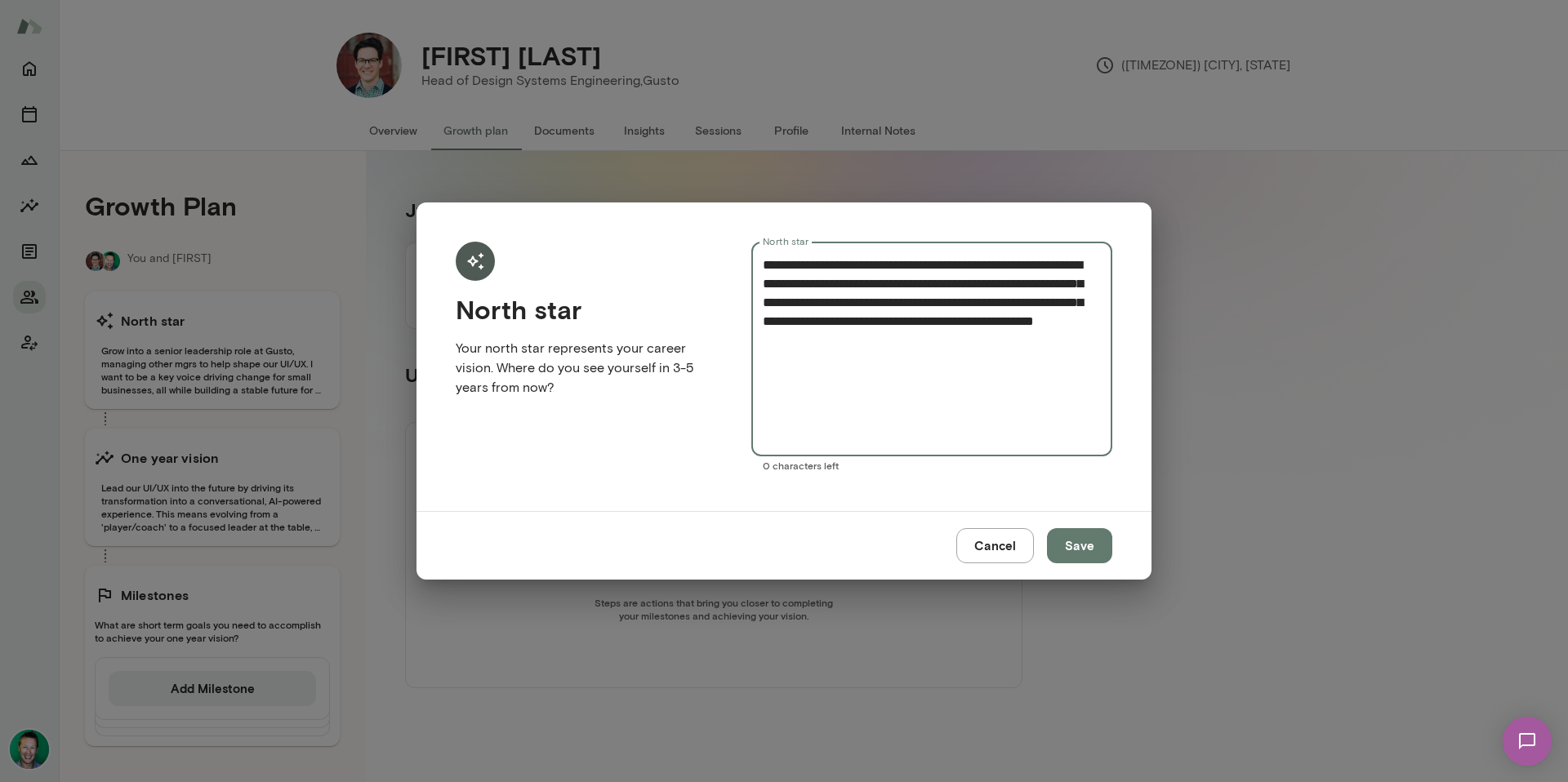 drag, startPoint x: 982, startPoint y: 349, endPoint x: 892, endPoint y: 326, distance: 92.892411 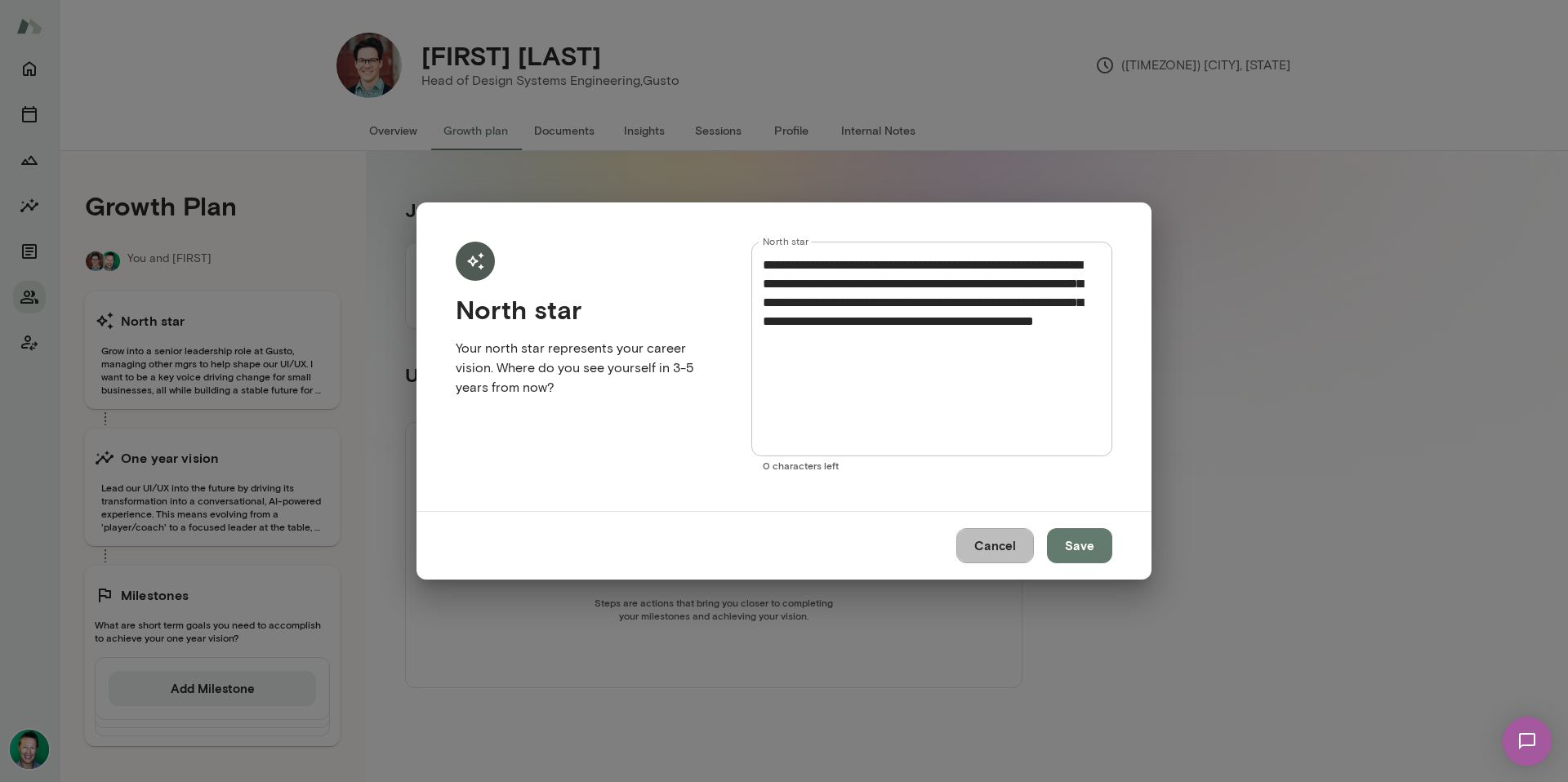 click on "Cancel" at bounding box center (995, 545) 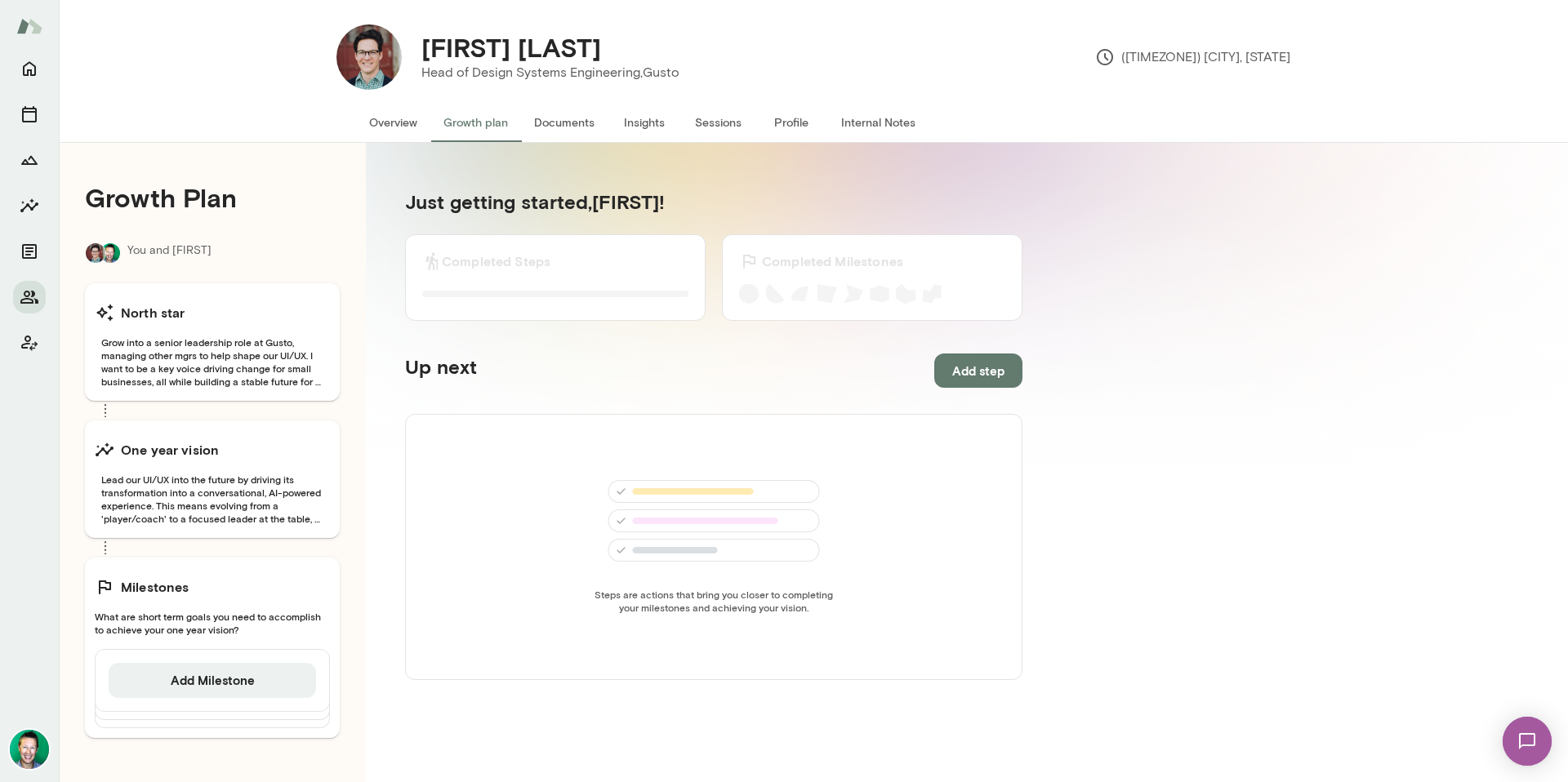 scroll, scrollTop: 0, scrollLeft: 0, axis: both 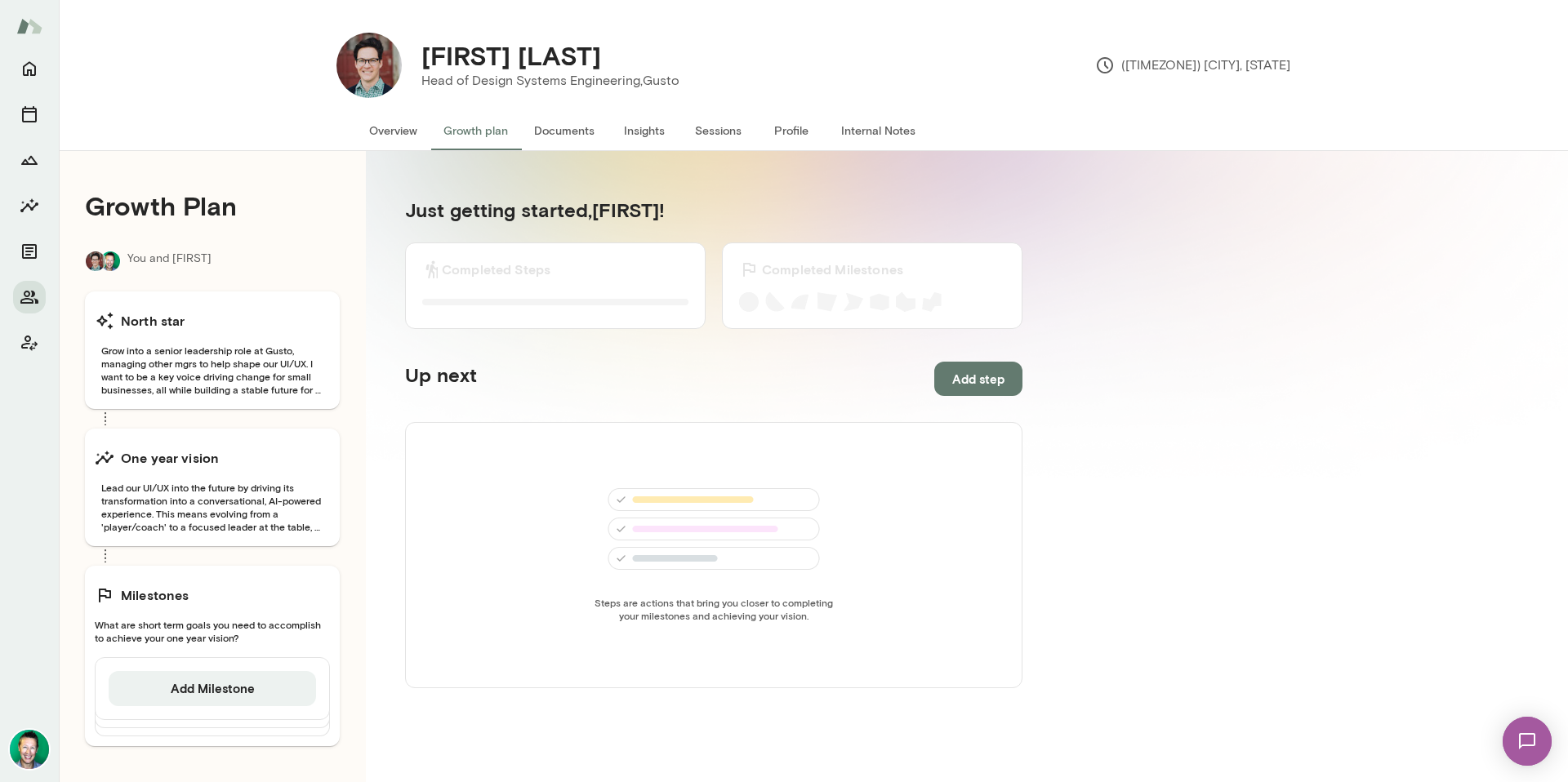 click on "Overview" at bounding box center [393, 131] 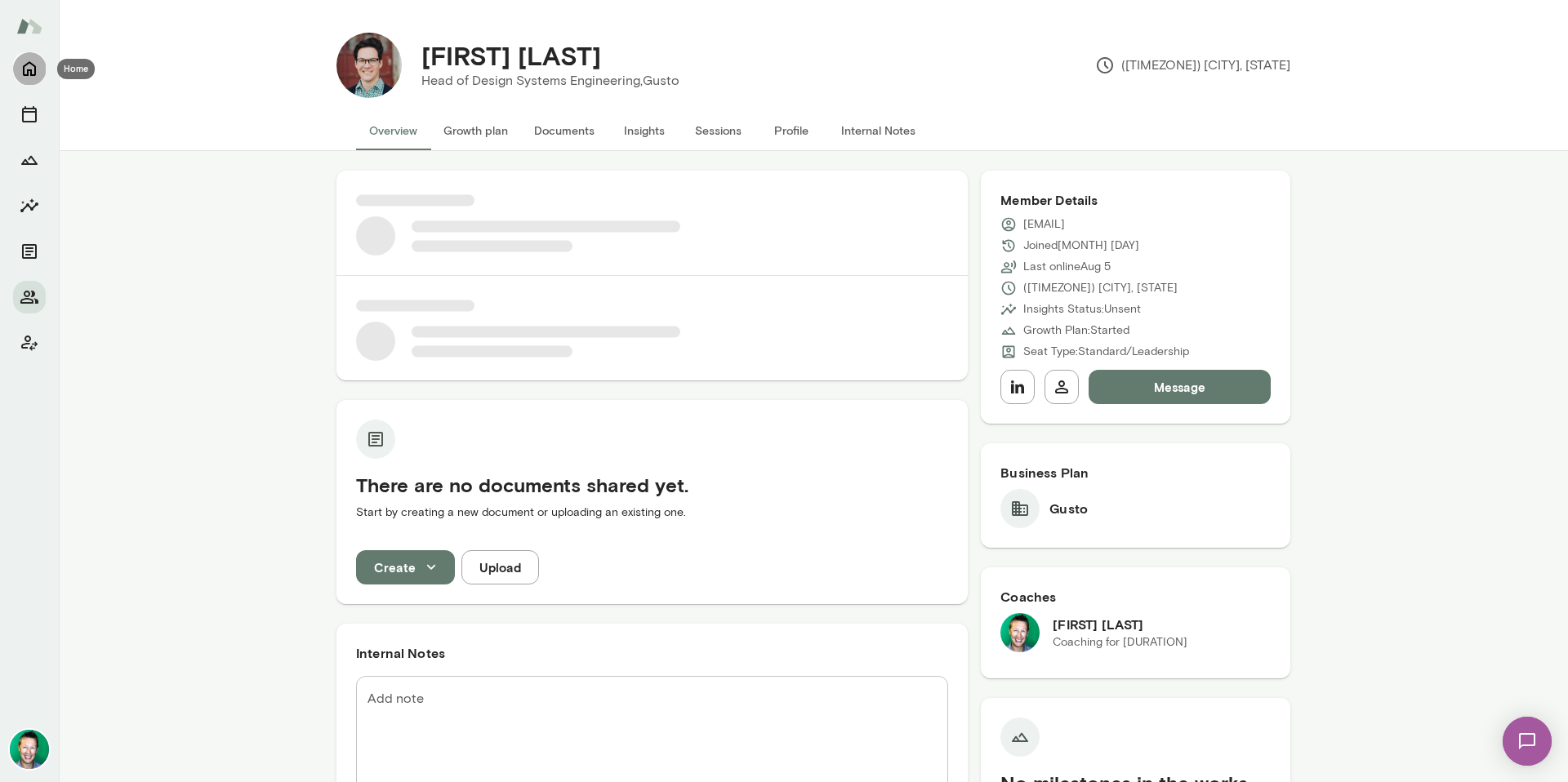 click at bounding box center [29, 69] 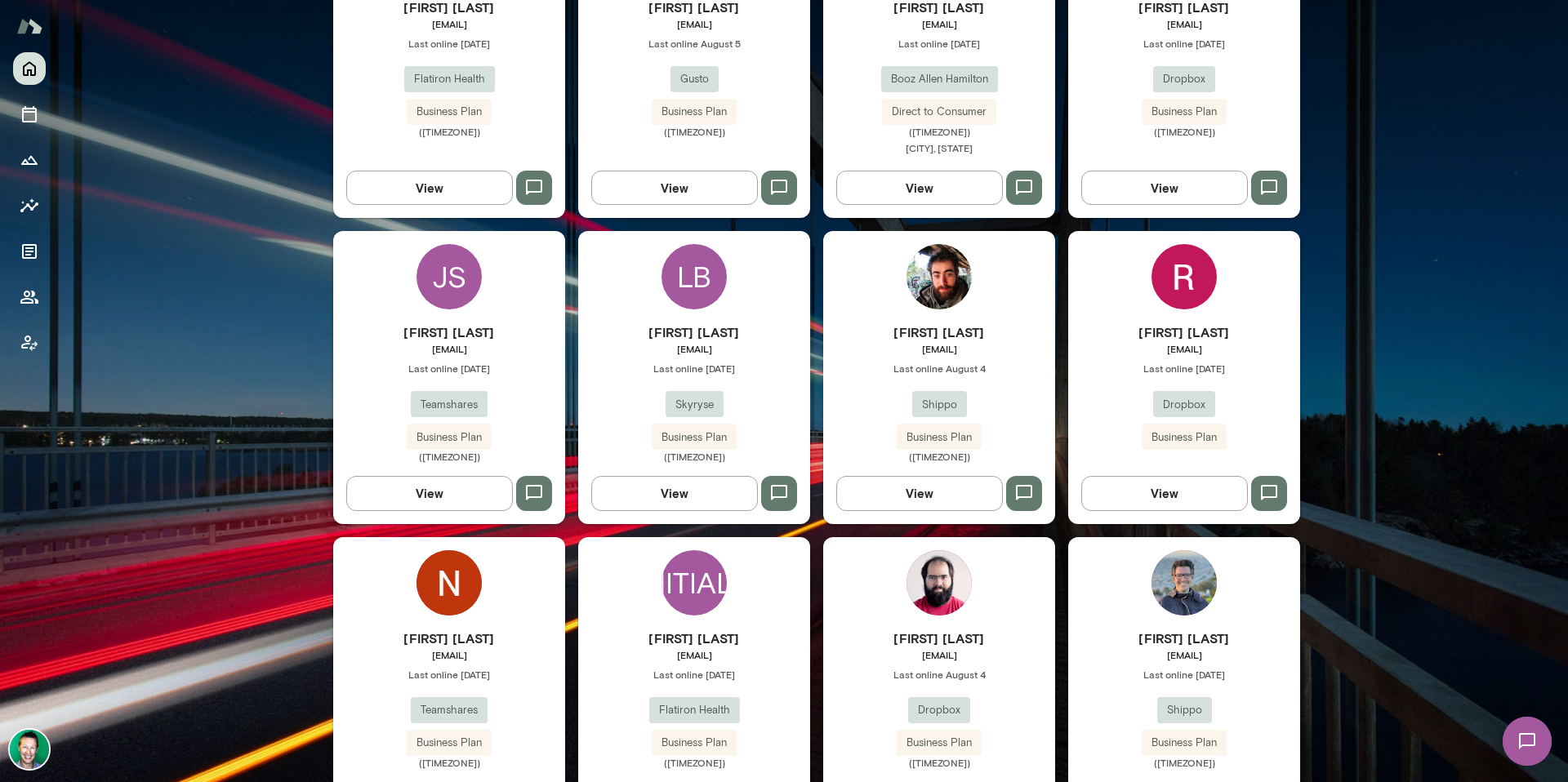scroll, scrollTop: 609, scrollLeft: 0, axis: vertical 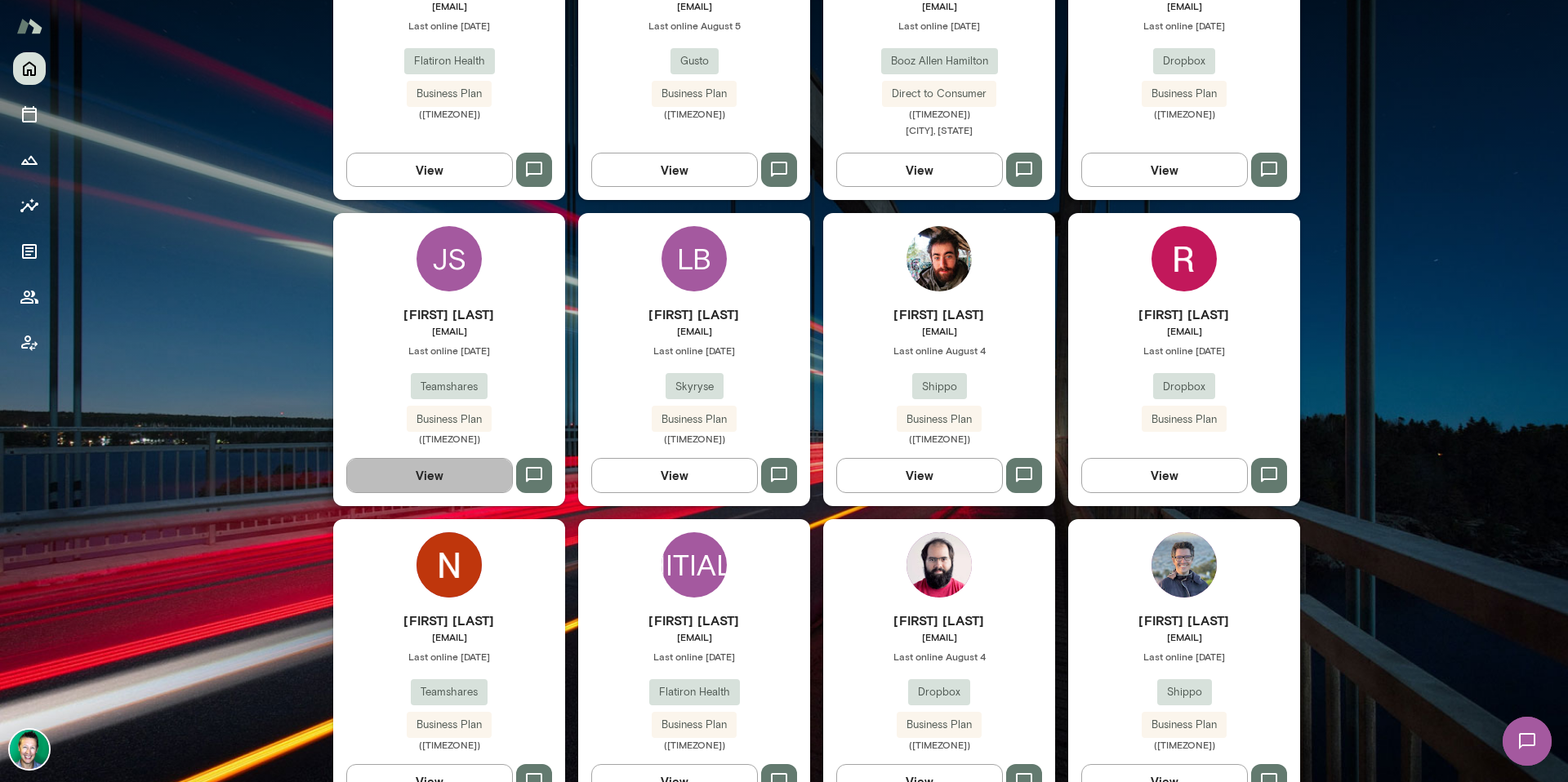 click on "View" at bounding box center [430, 475] 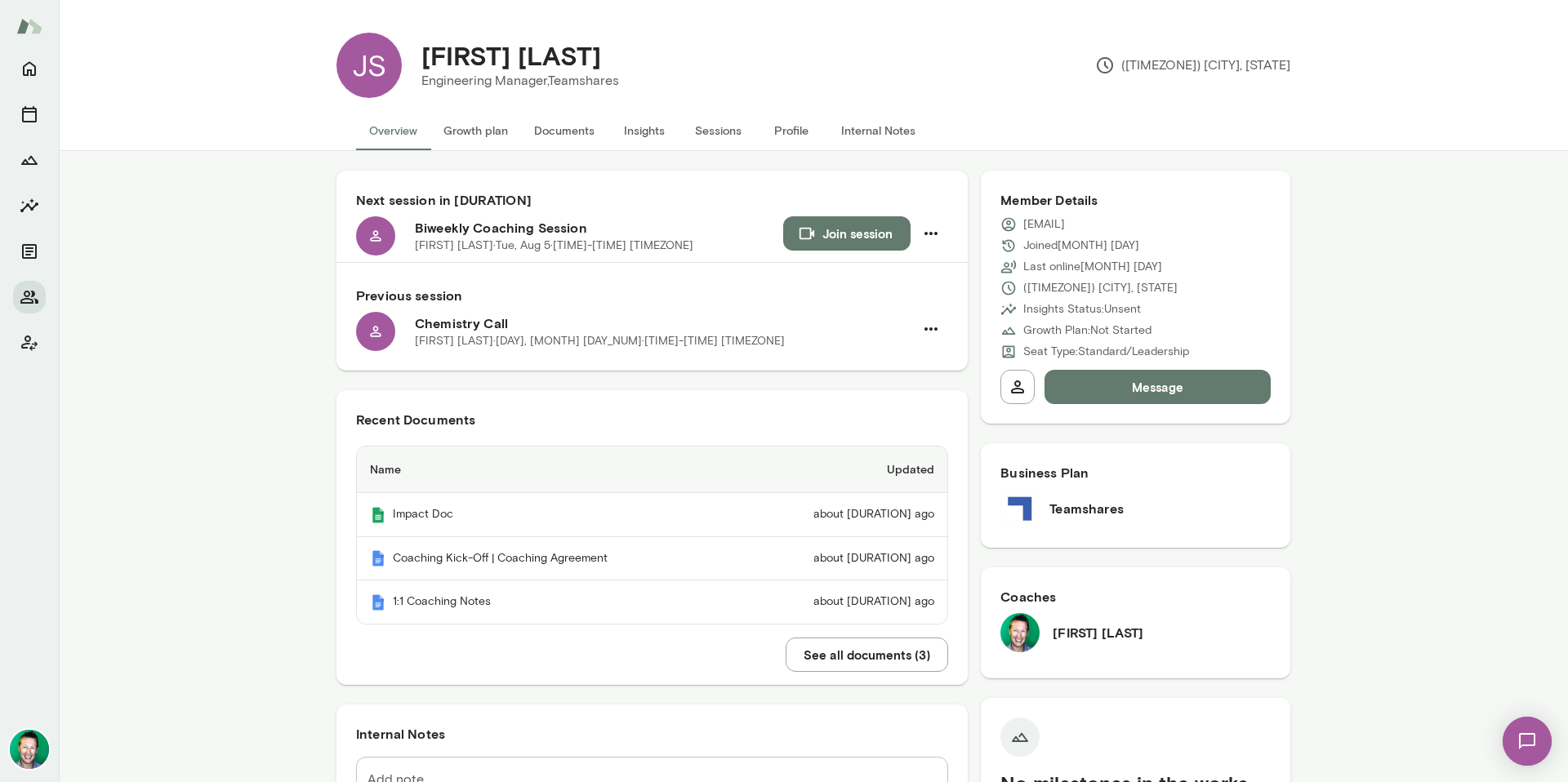scroll, scrollTop: 32, scrollLeft: 0, axis: vertical 